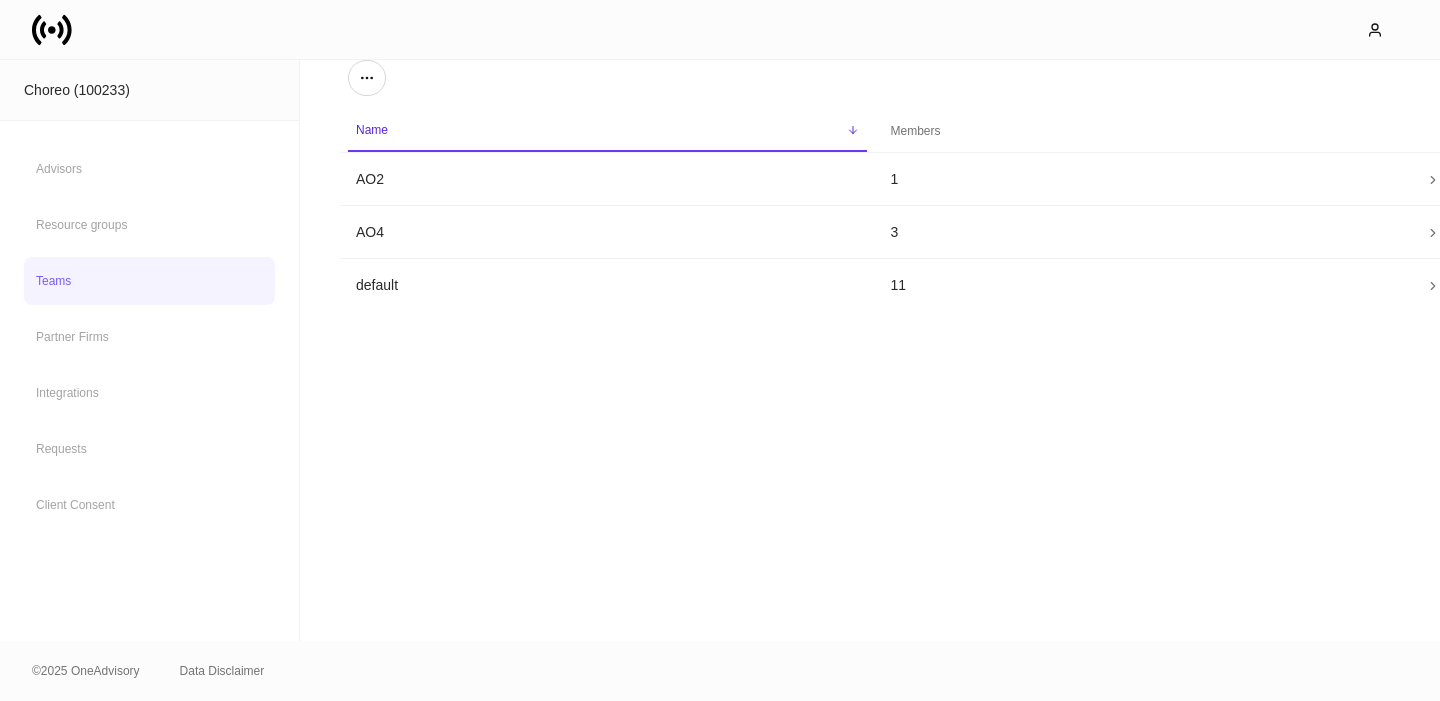 scroll, scrollTop: 0, scrollLeft: 0, axis: both 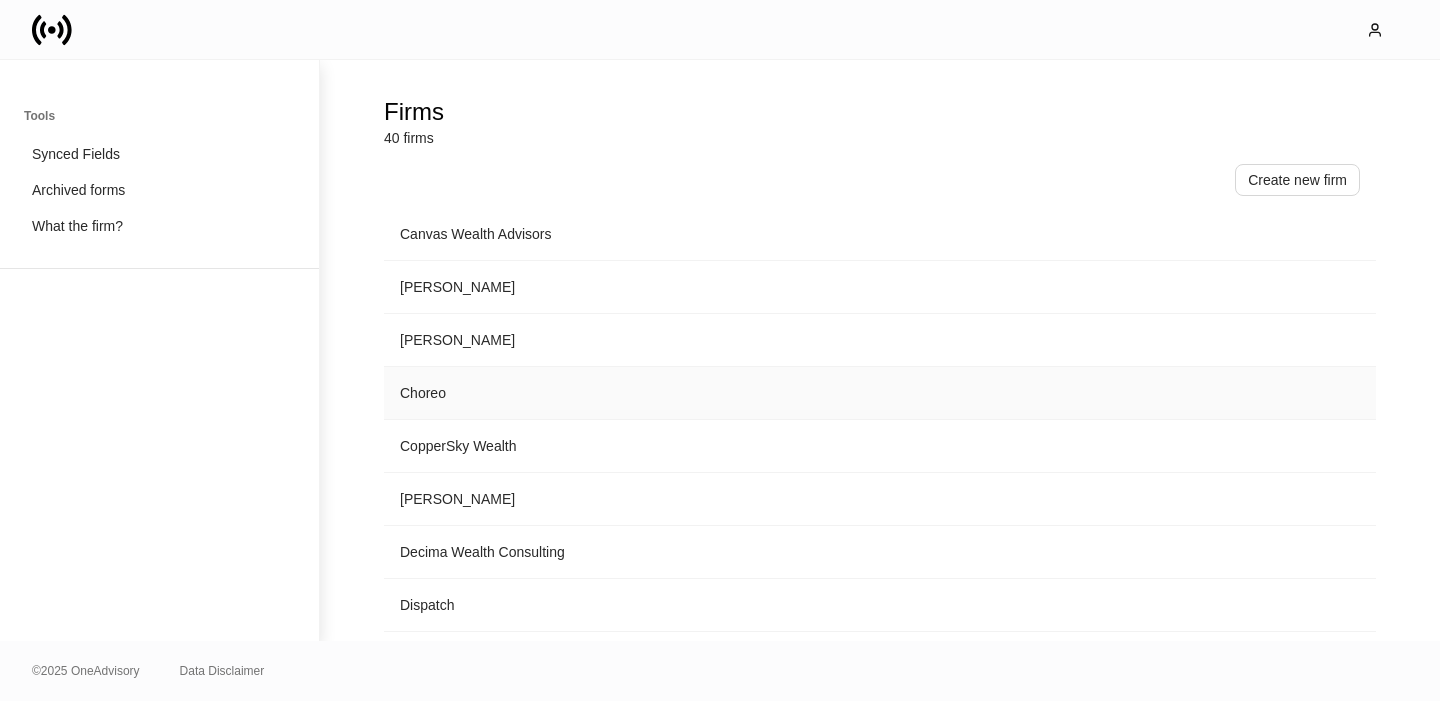 click on "Choreo" at bounding box center [714, 393] 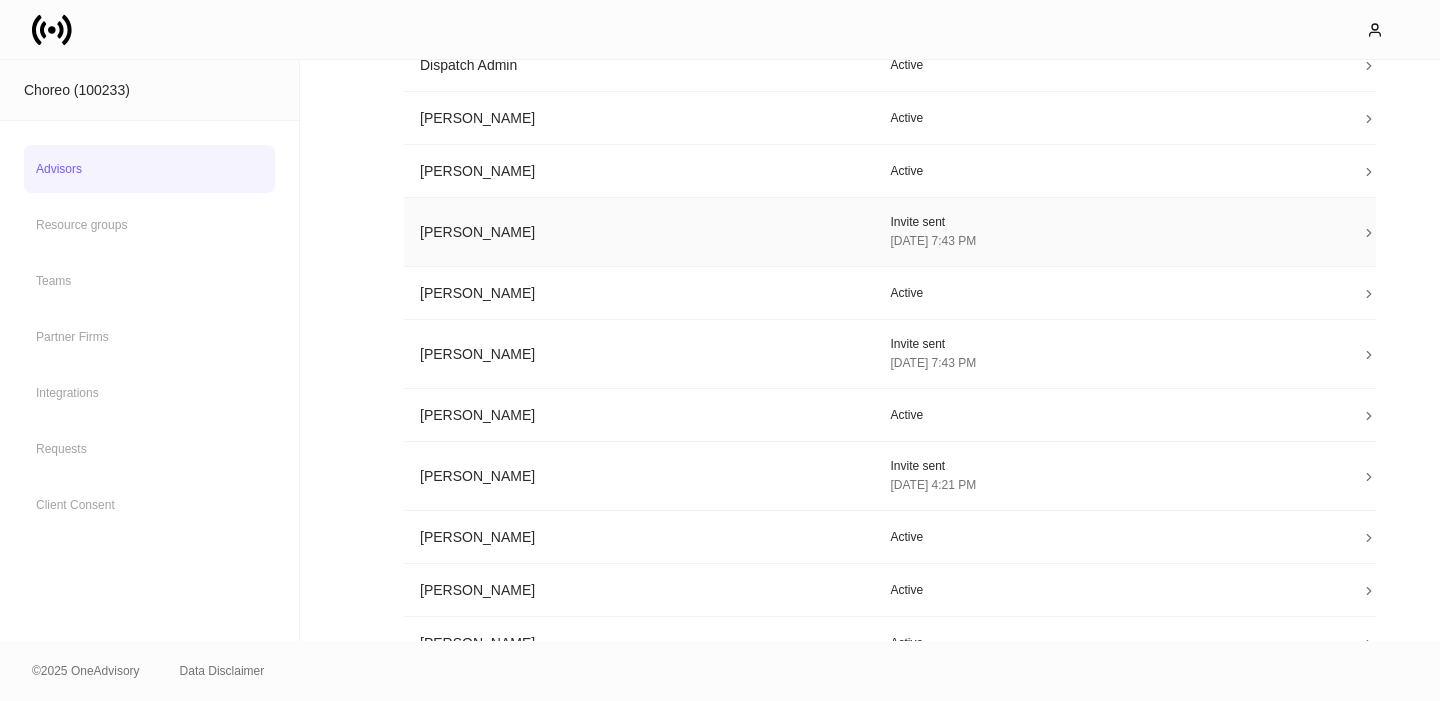 scroll, scrollTop: 369, scrollLeft: 0, axis: vertical 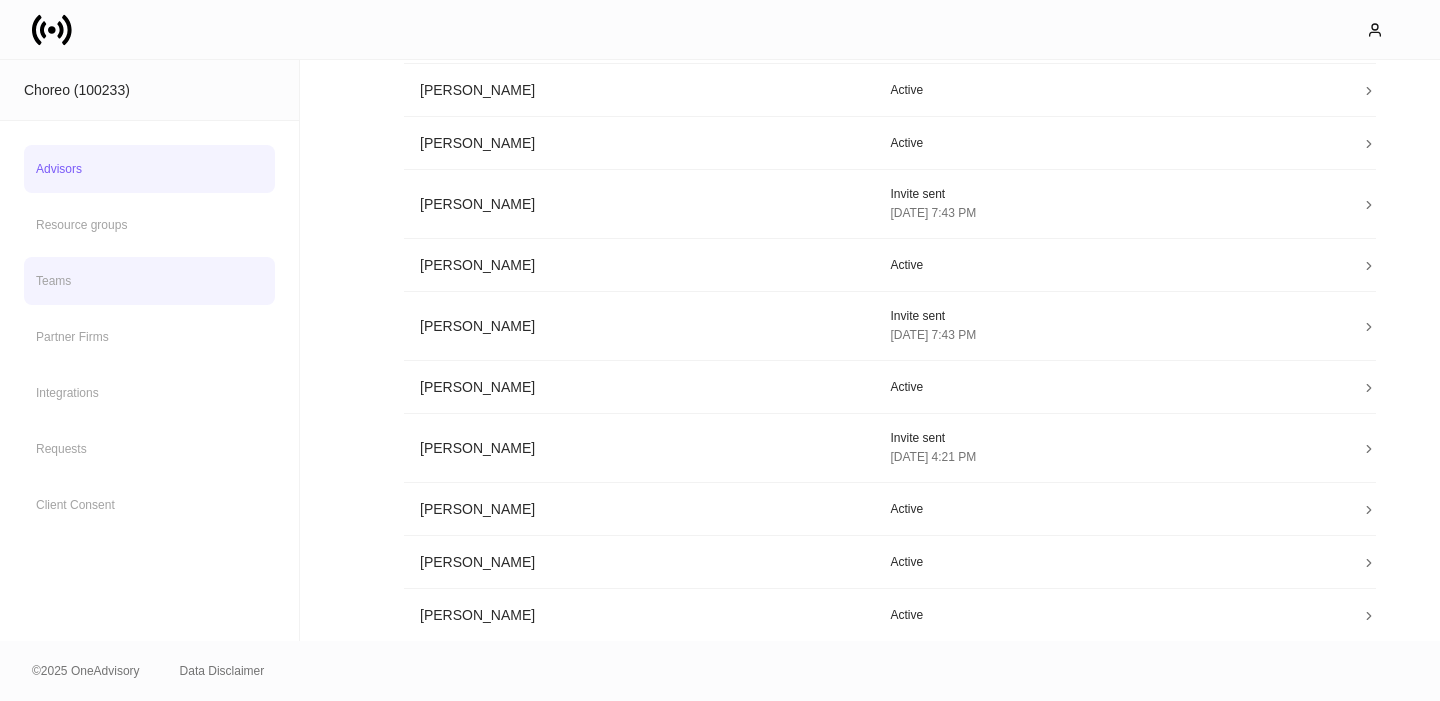 click on "Teams" at bounding box center (149, 281) 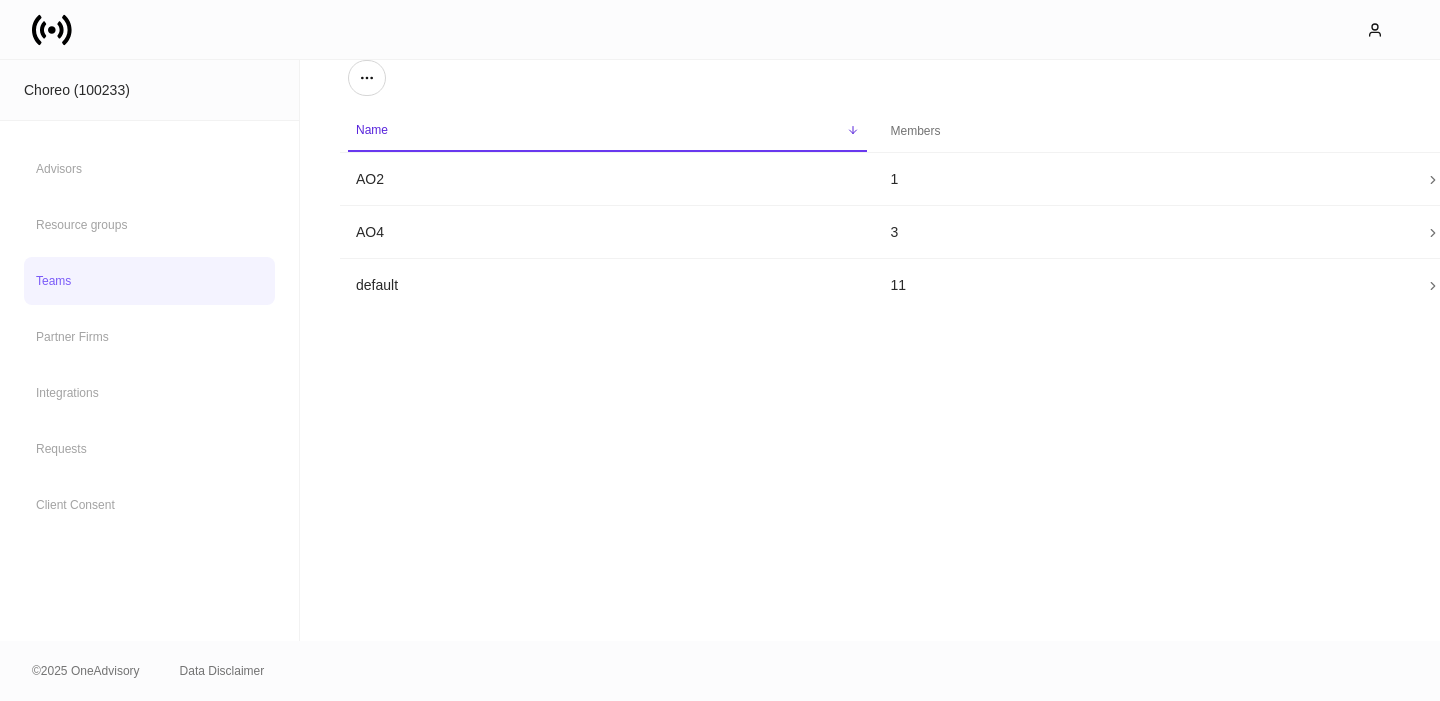 scroll, scrollTop: 0, scrollLeft: 0, axis: both 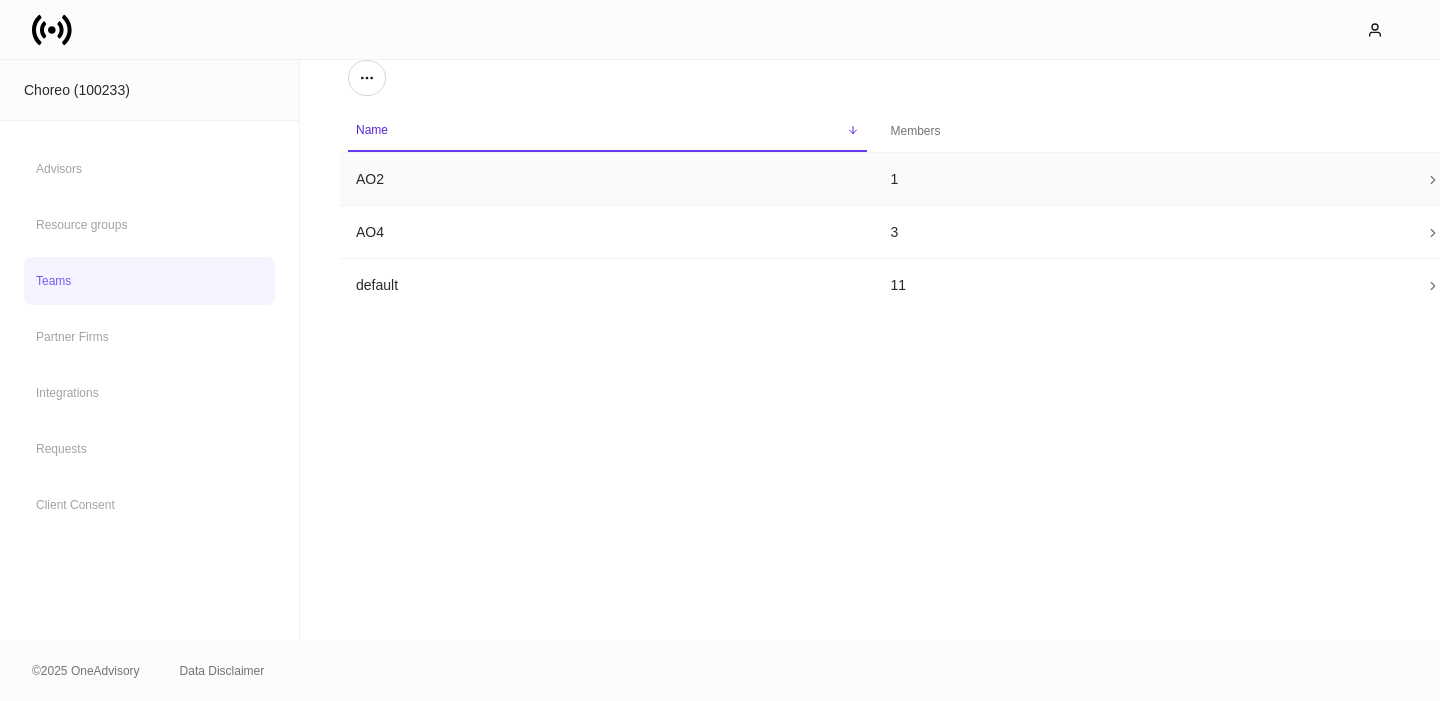 click on "AO2" at bounding box center (607, 179) 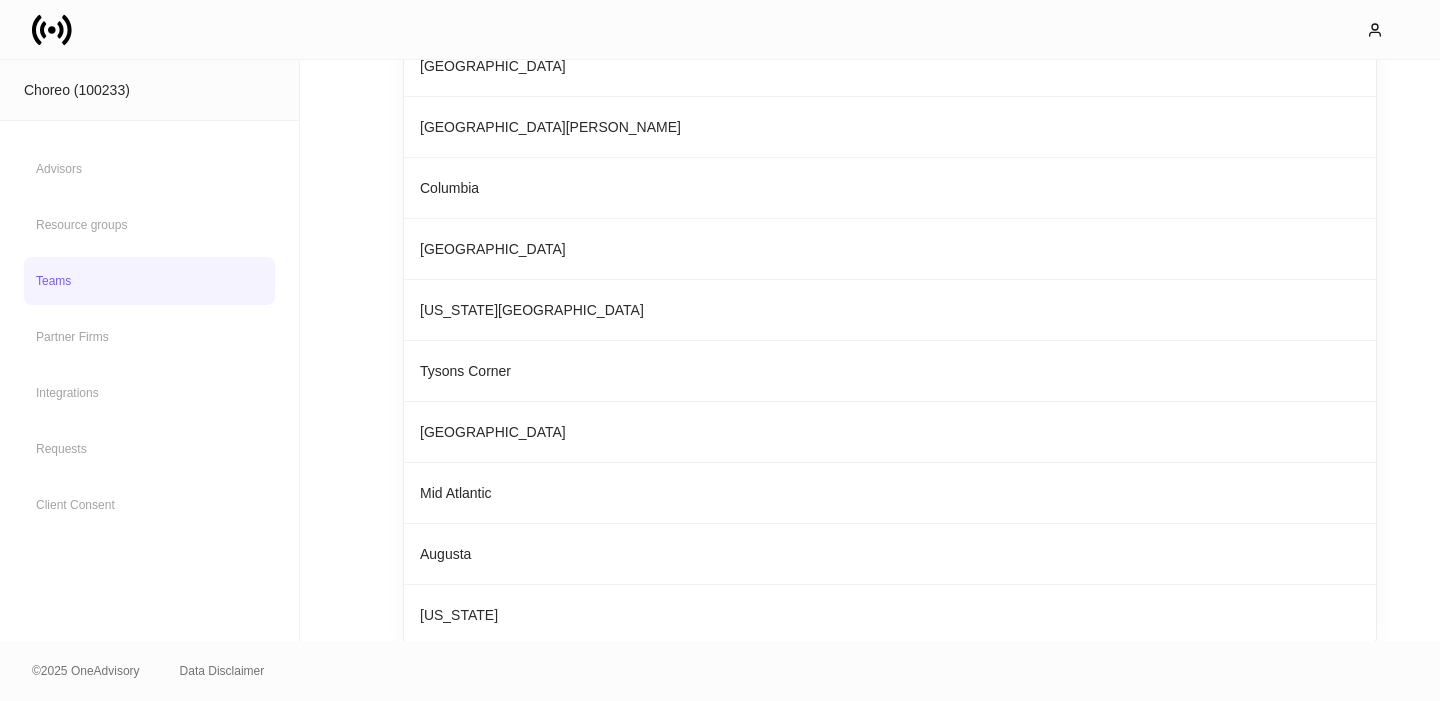 scroll, scrollTop: 432, scrollLeft: 0, axis: vertical 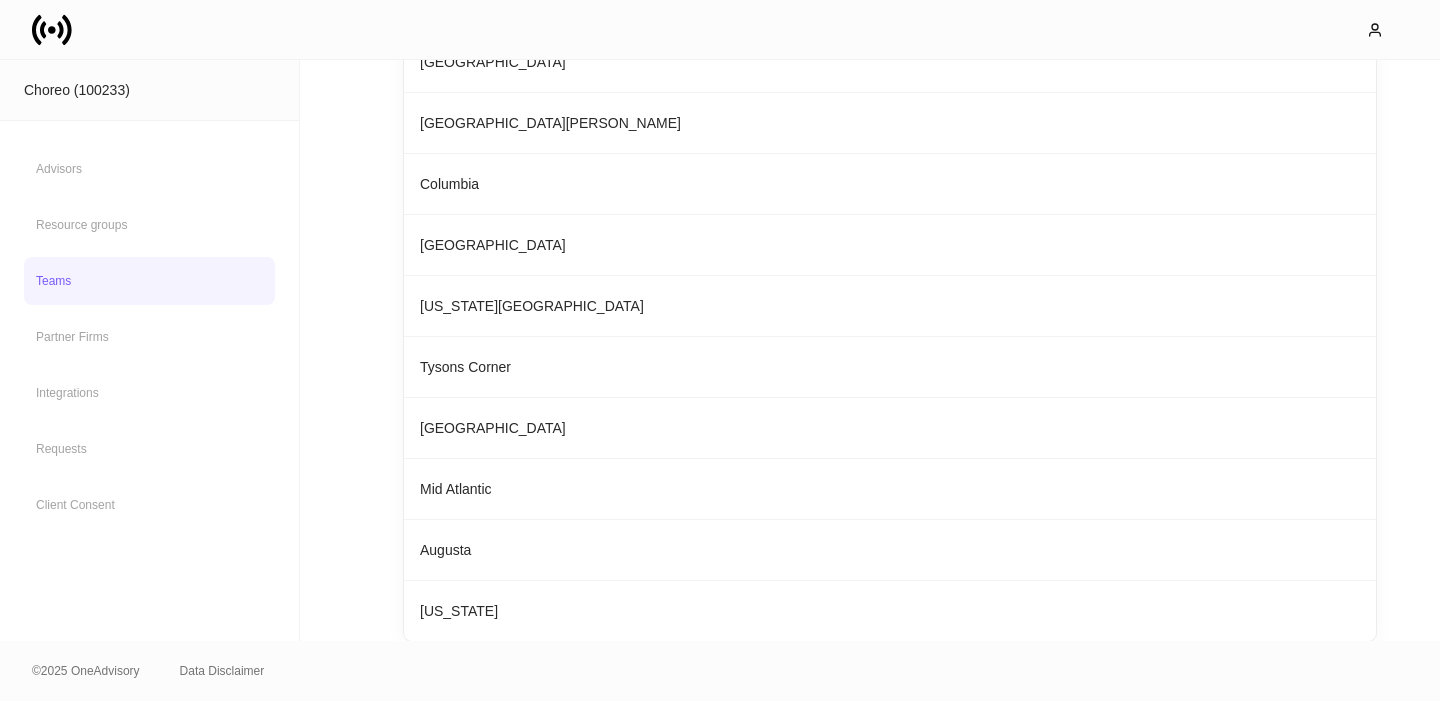 click on "Teams" at bounding box center [149, 281] 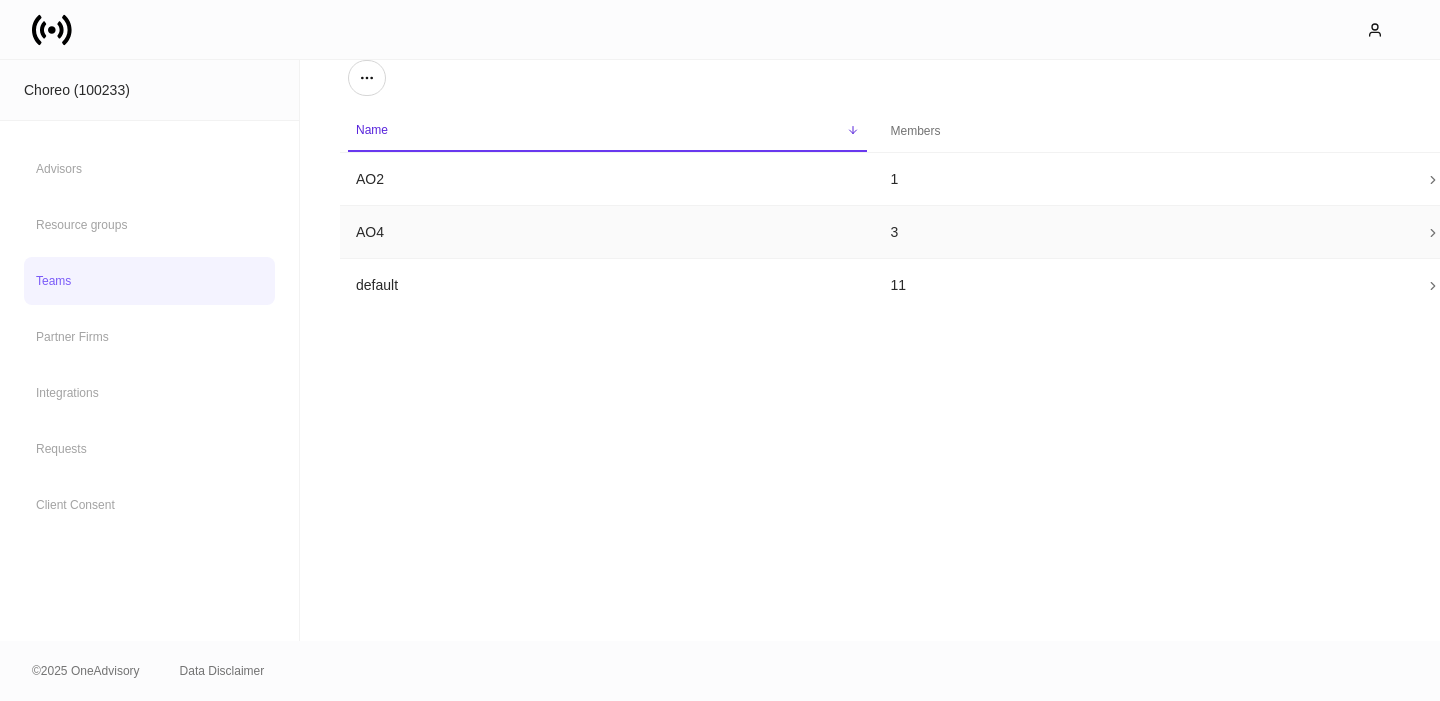 click on "AO4" at bounding box center (607, 232) 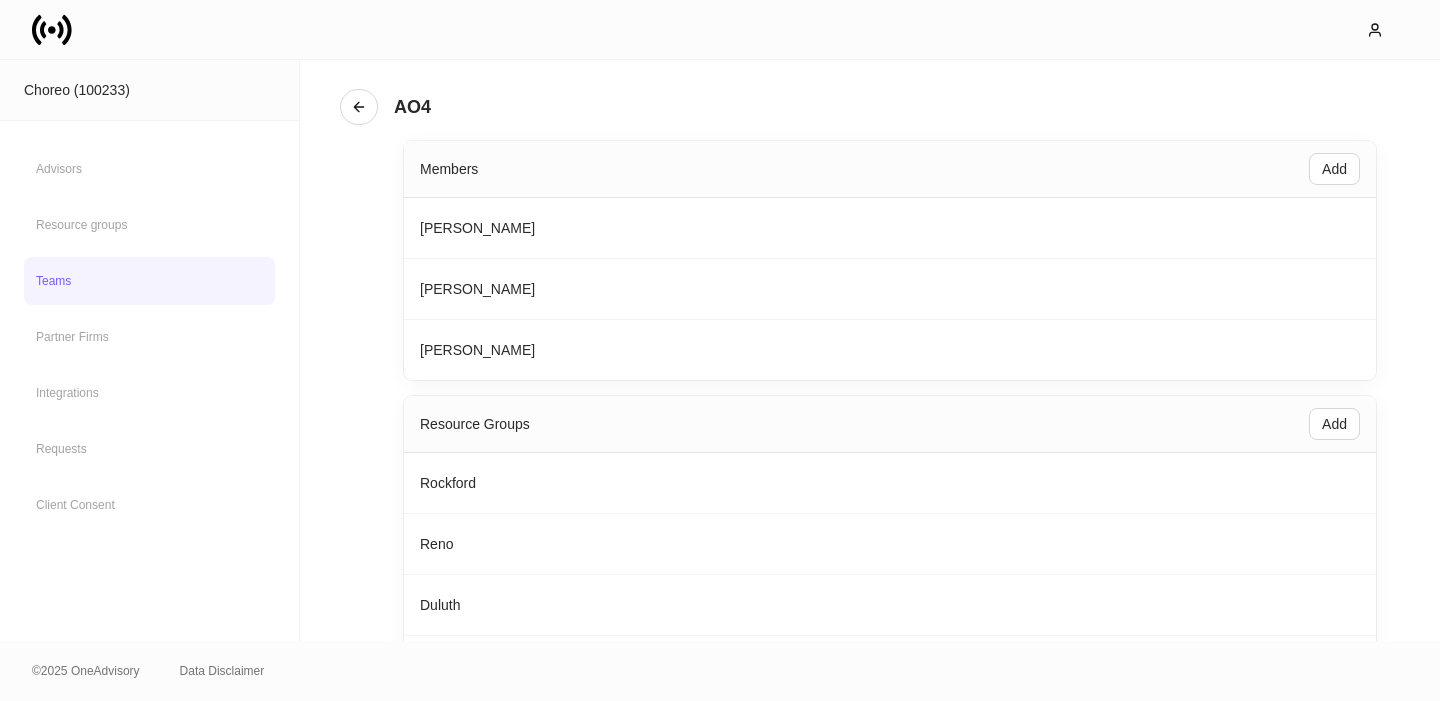 scroll, scrollTop: 0, scrollLeft: 0, axis: both 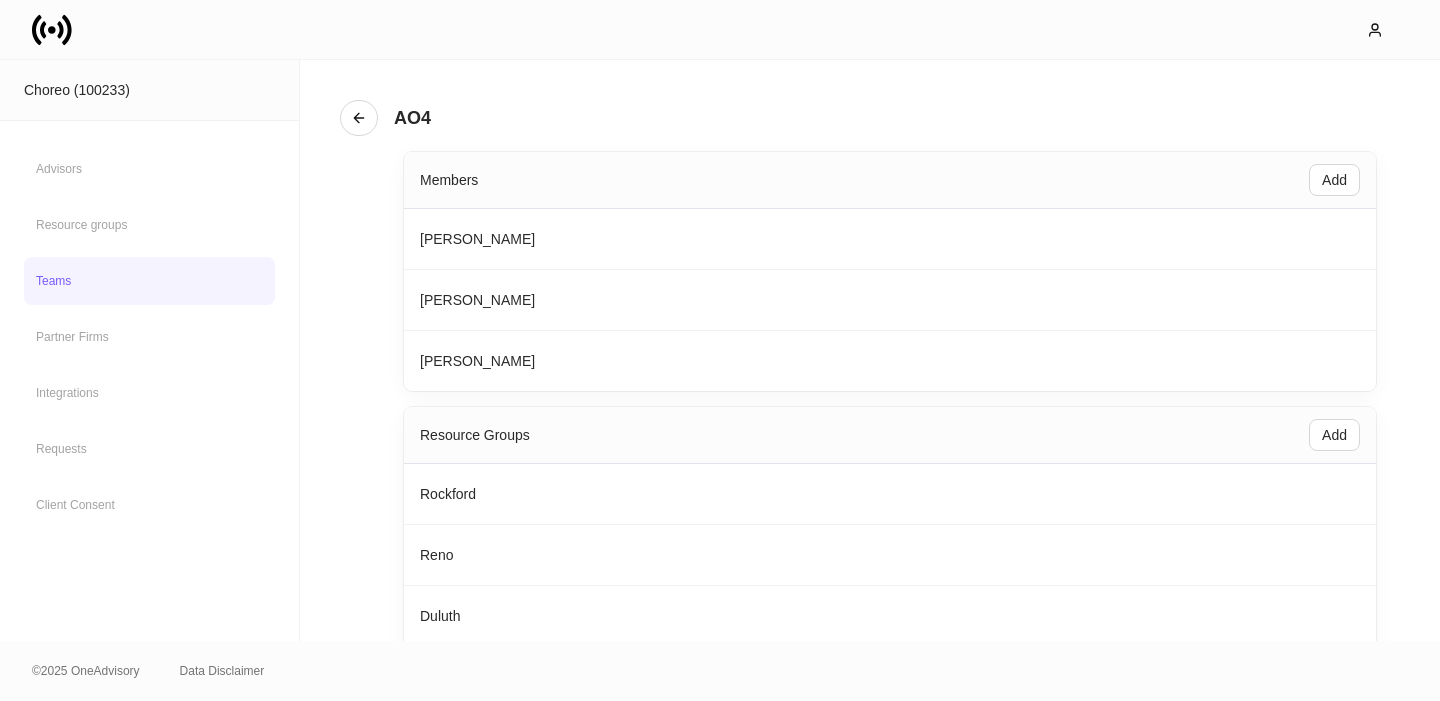 click on "Teams" at bounding box center [149, 281] 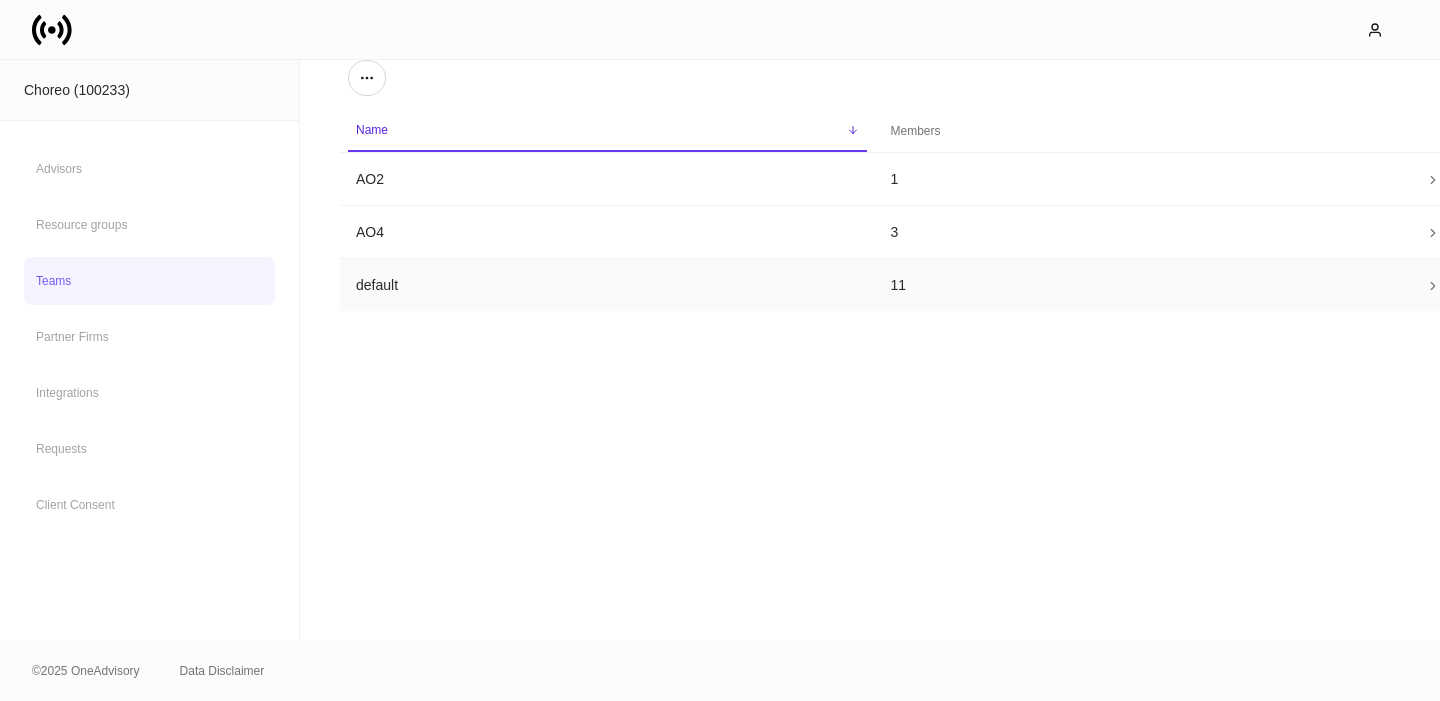 click on "default" at bounding box center [607, 285] 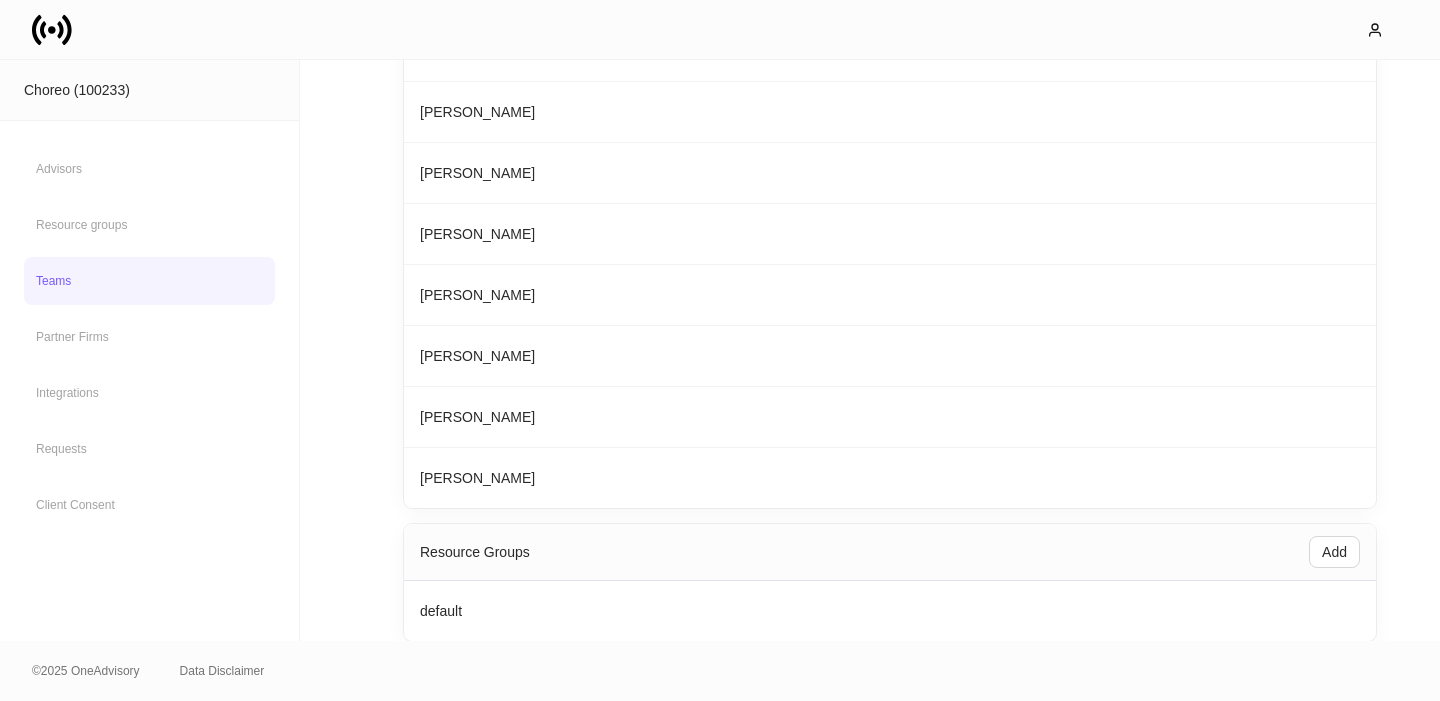 scroll, scrollTop: 0, scrollLeft: 0, axis: both 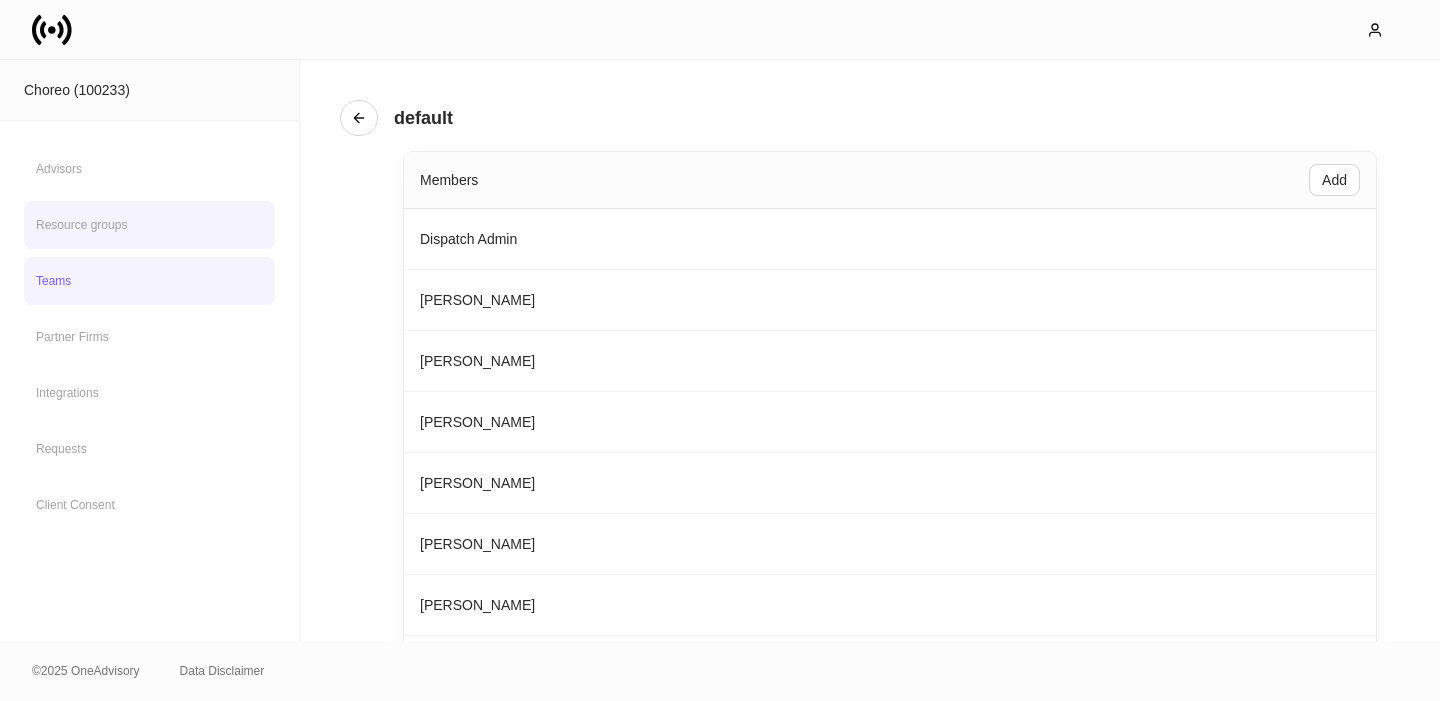 click on "Resource groups" at bounding box center [149, 225] 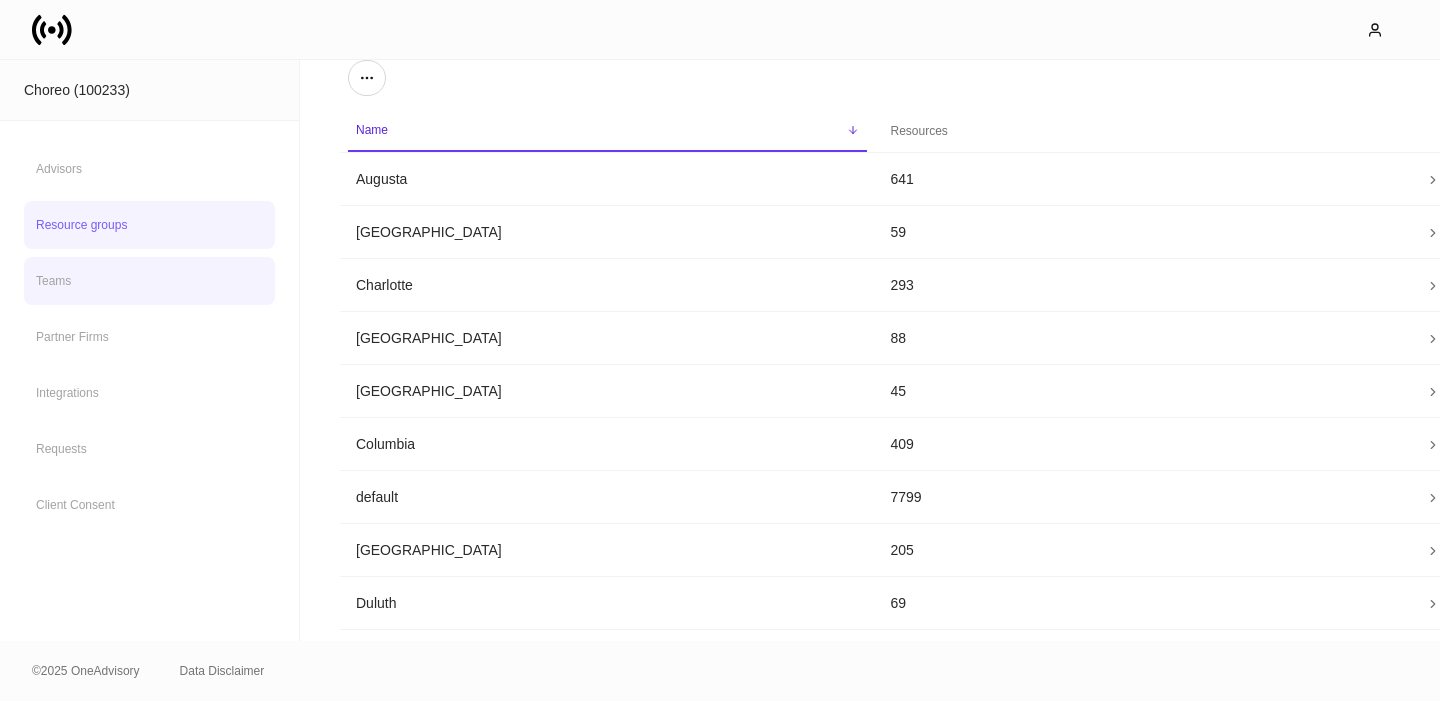 click on "Teams" at bounding box center [149, 281] 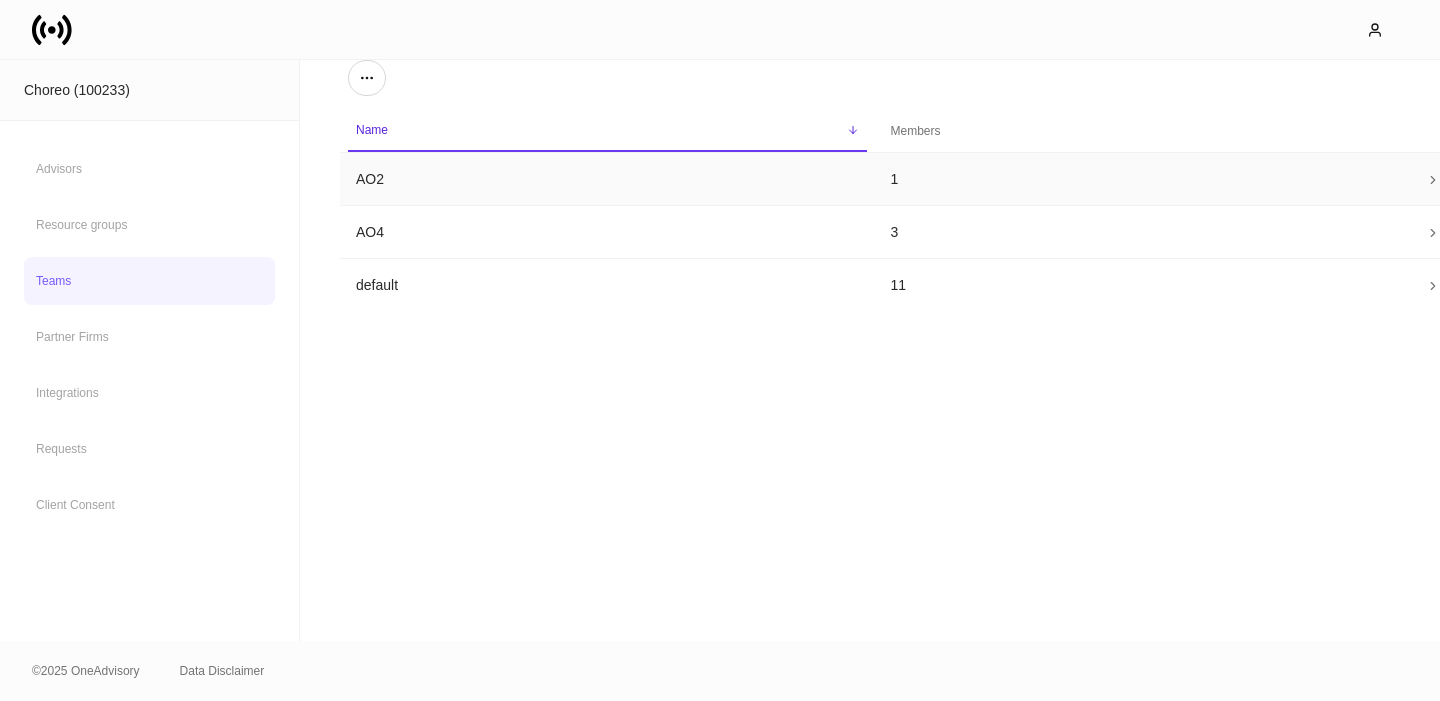 click on "AO2" at bounding box center (607, 179) 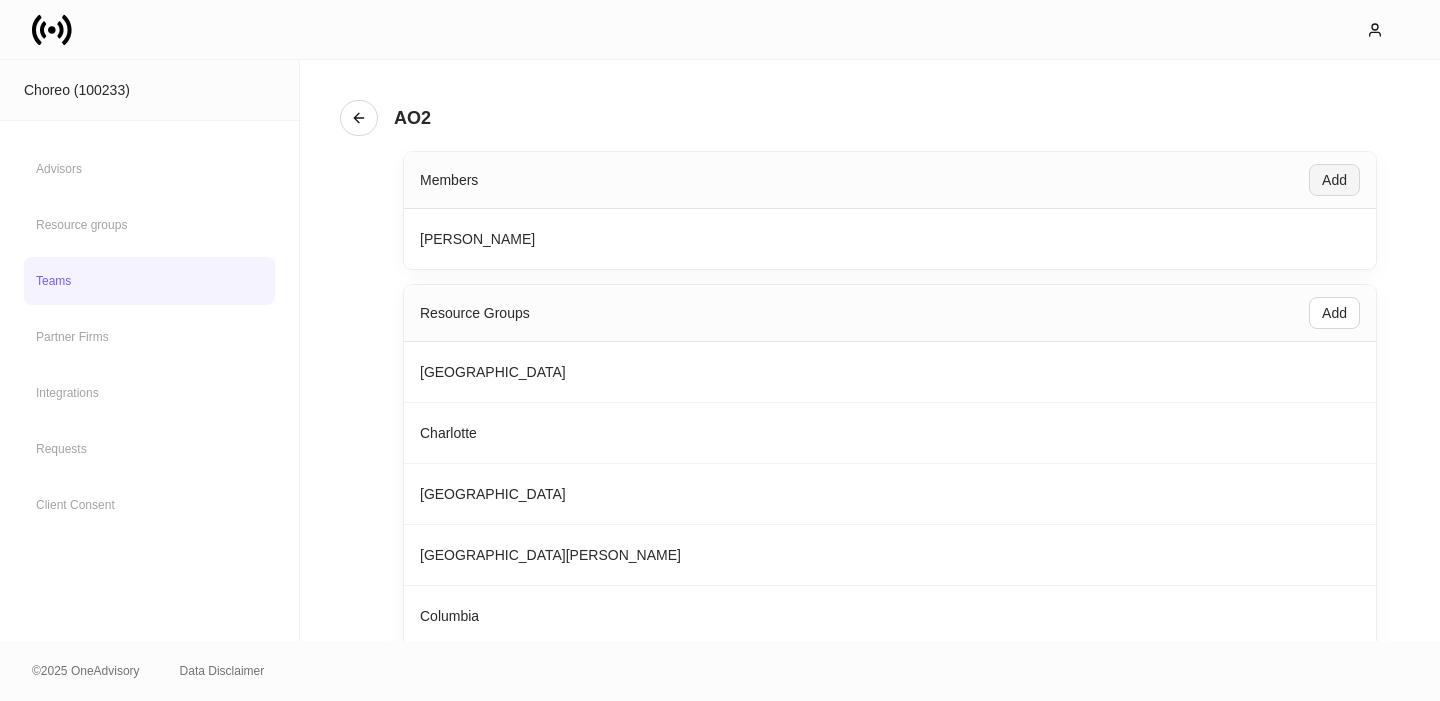 click on "Add" at bounding box center (1334, 180) 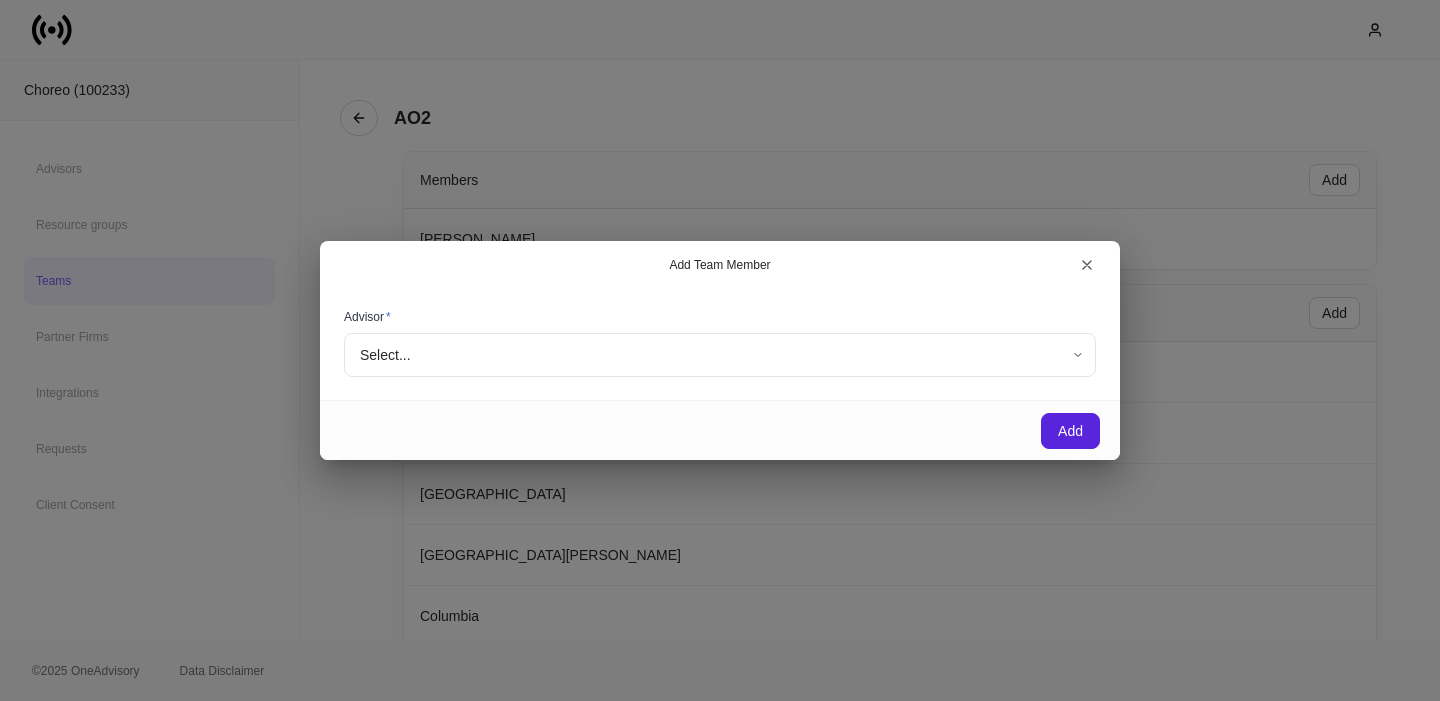 drag, startPoint x: 764, startPoint y: 310, endPoint x: 757, endPoint y: 318, distance: 10.630146 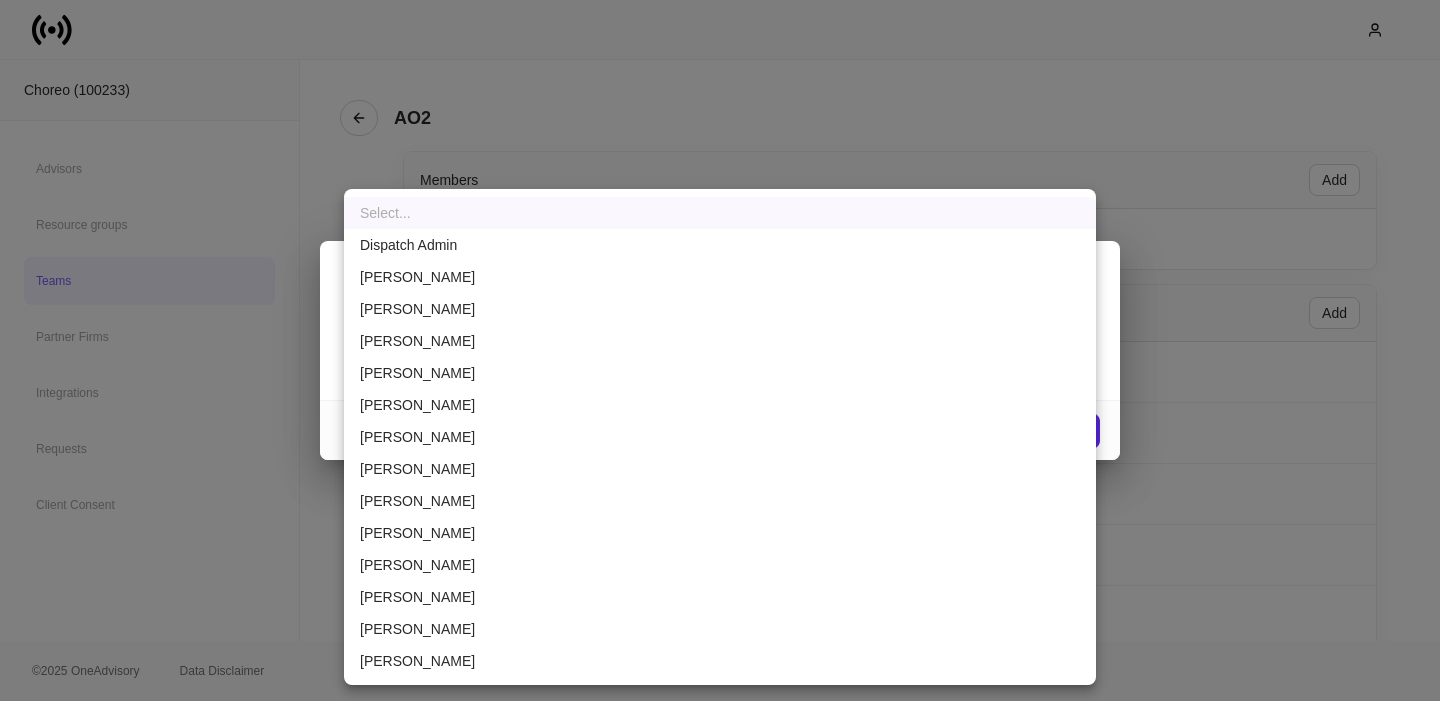 click on "[PERSON_NAME]" at bounding box center (720, 469) 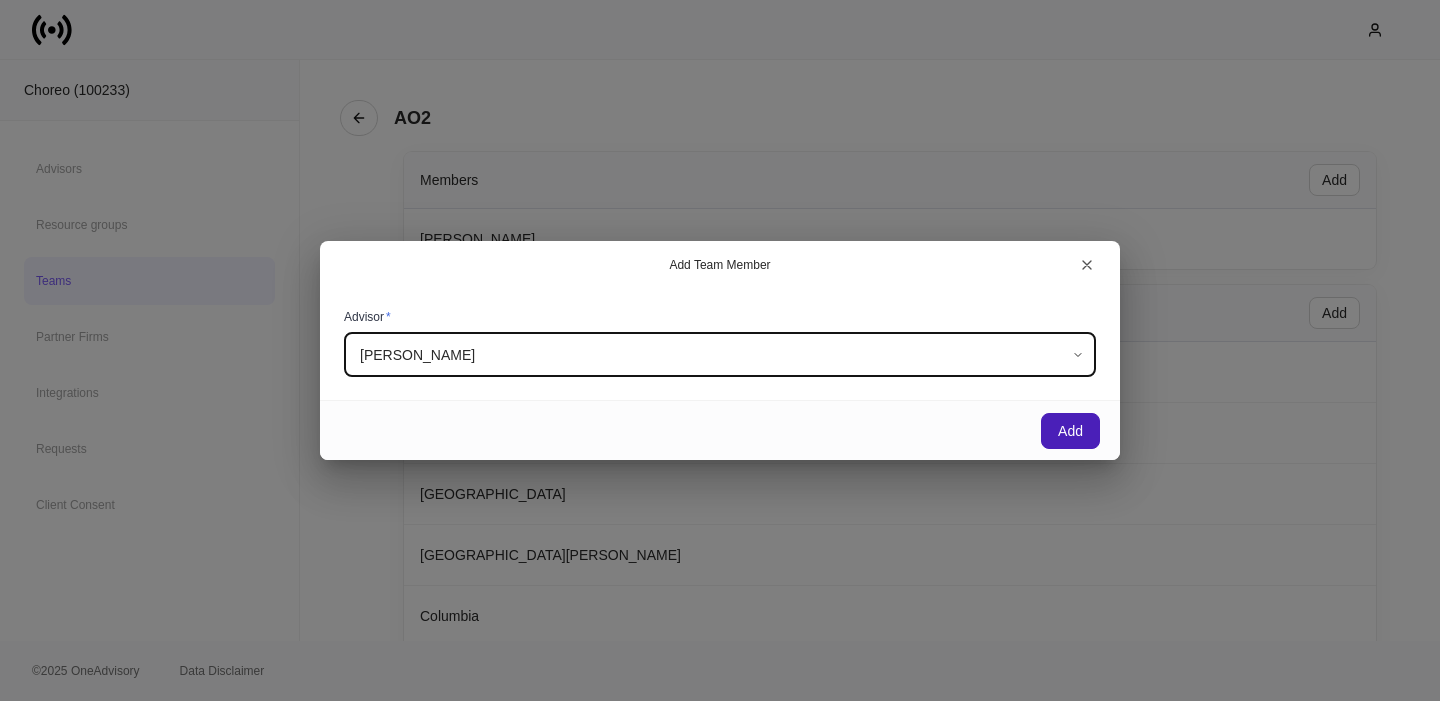 click on "Add" at bounding box center [1070, 431] 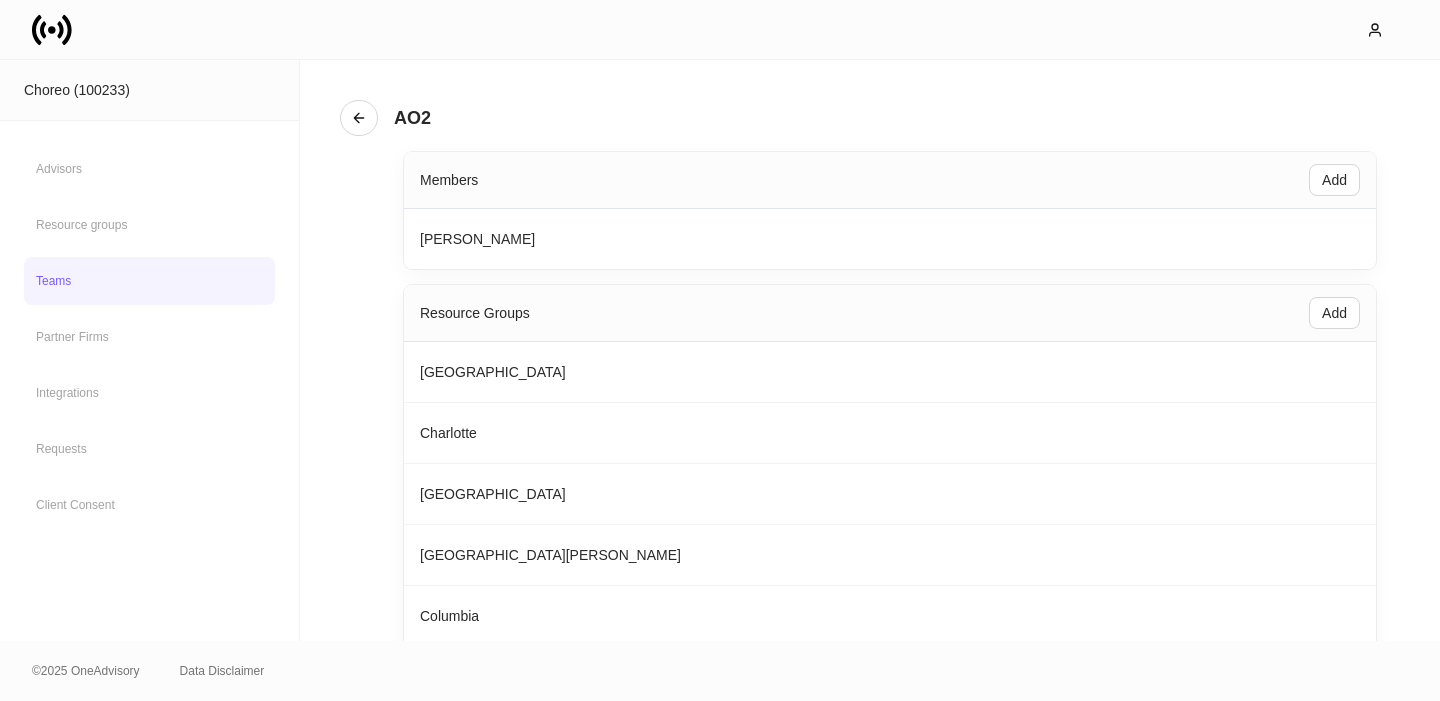click on "Members Add" at bounding box center [890, 180] 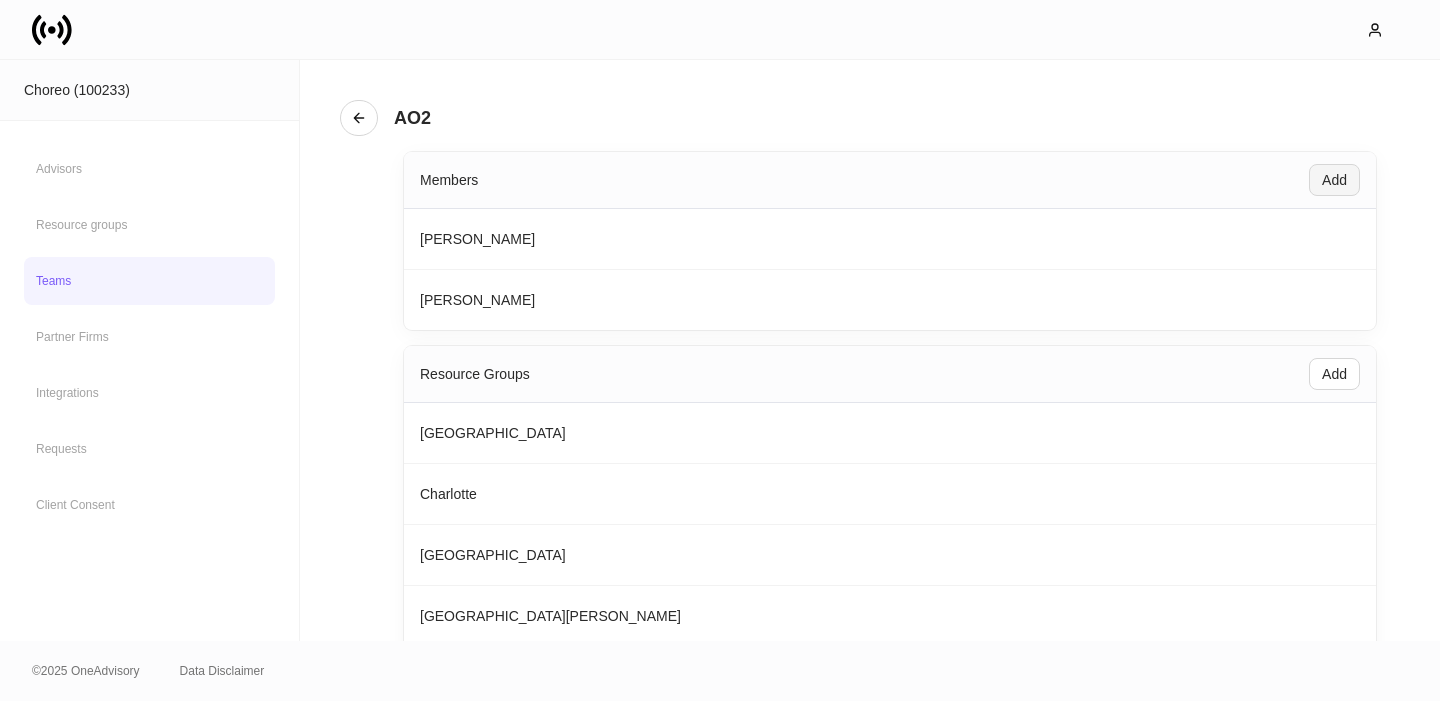 click on "Add" at bounding box center [1334, 180] 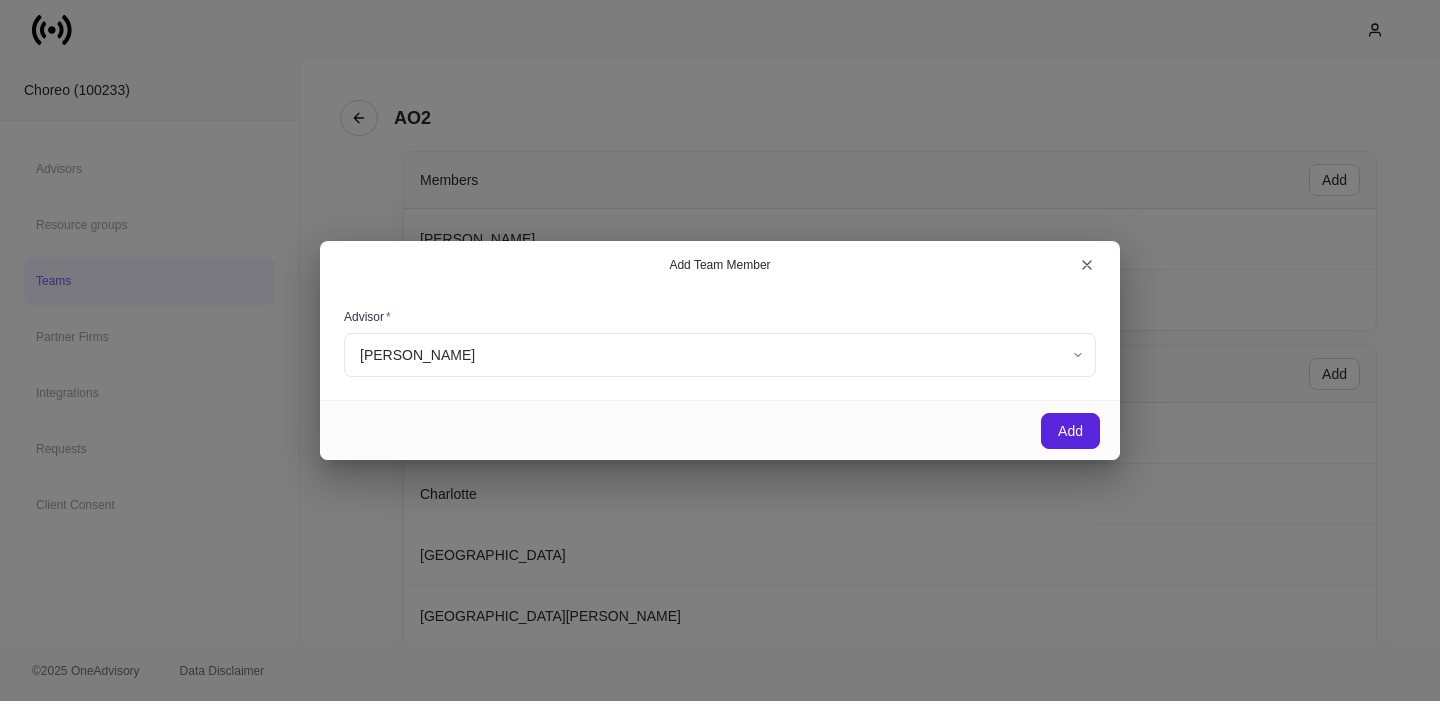 click on "Choreo (100233) Advisors Resource groups Teams Partner Firms Integrations Requests Client Consent AO2 Members Add [PERSON_NAME] [PERSON_NAME] Resource Groups Add [GEOGRAPHIC_DATA] [GEOGRAPHIC_DATA][PERSON_NAME][GEOGRAPHIC_DATA] [GEOGRAPHIC_DATA][PERSON_NAME] [GEOGRAPHIC_DATA] [GEOGRAPHIC_DATA] [US_STATE][GEOGRAPHIC_DATA] [GEOGRAPHIC_DATA] [GEOGRAPHIC_DATA] [GEOGRAPHIC_DATA] [US_STATE] ©  2025   OneAdvisory Data Disclaimer
Add Team Member Advisor * [PERSON_NAME] ****** ​ Add" at bounding box center (720, 350) 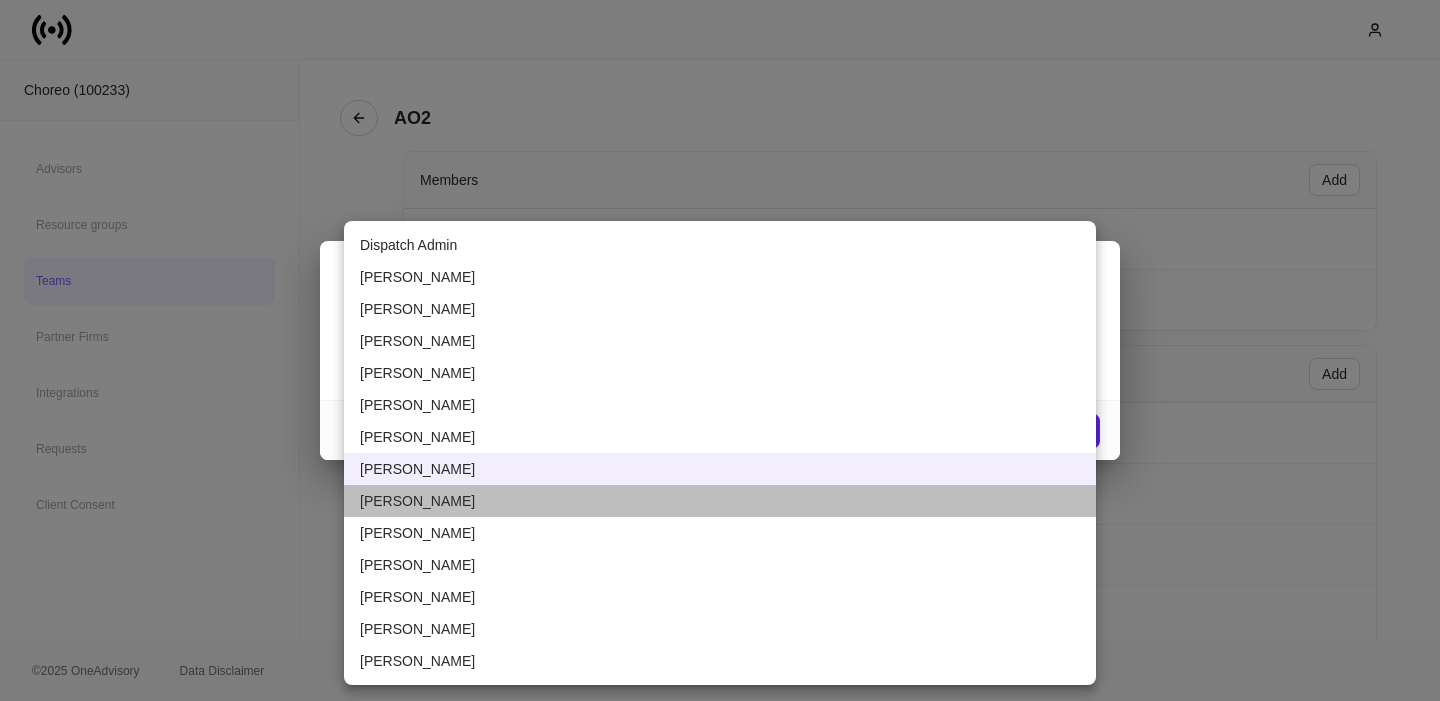 click on "[PERSON_NAME]" at bounding box center (720, 501) 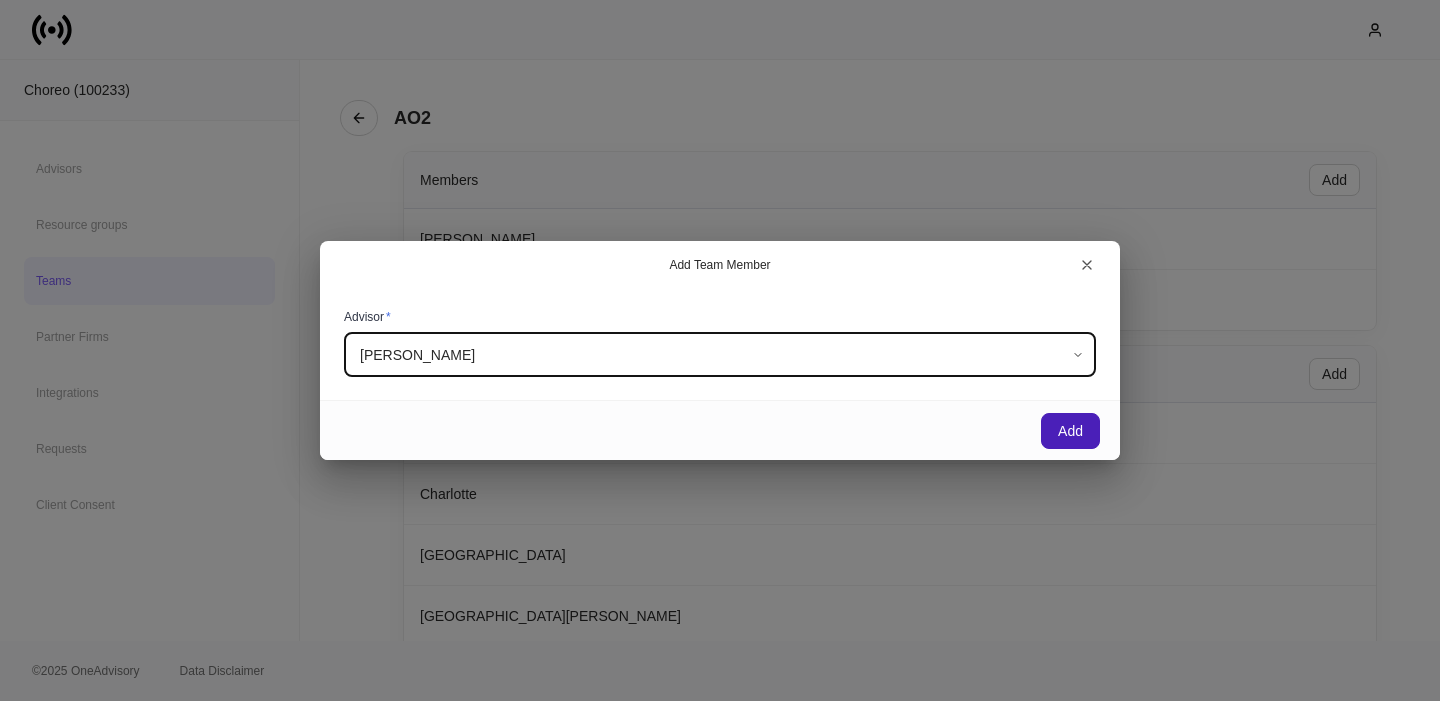 drag, startPoint x: 1082, startPoint y: 422, endPoint x: 1101, endPoint y: 399, distance: 29.832869 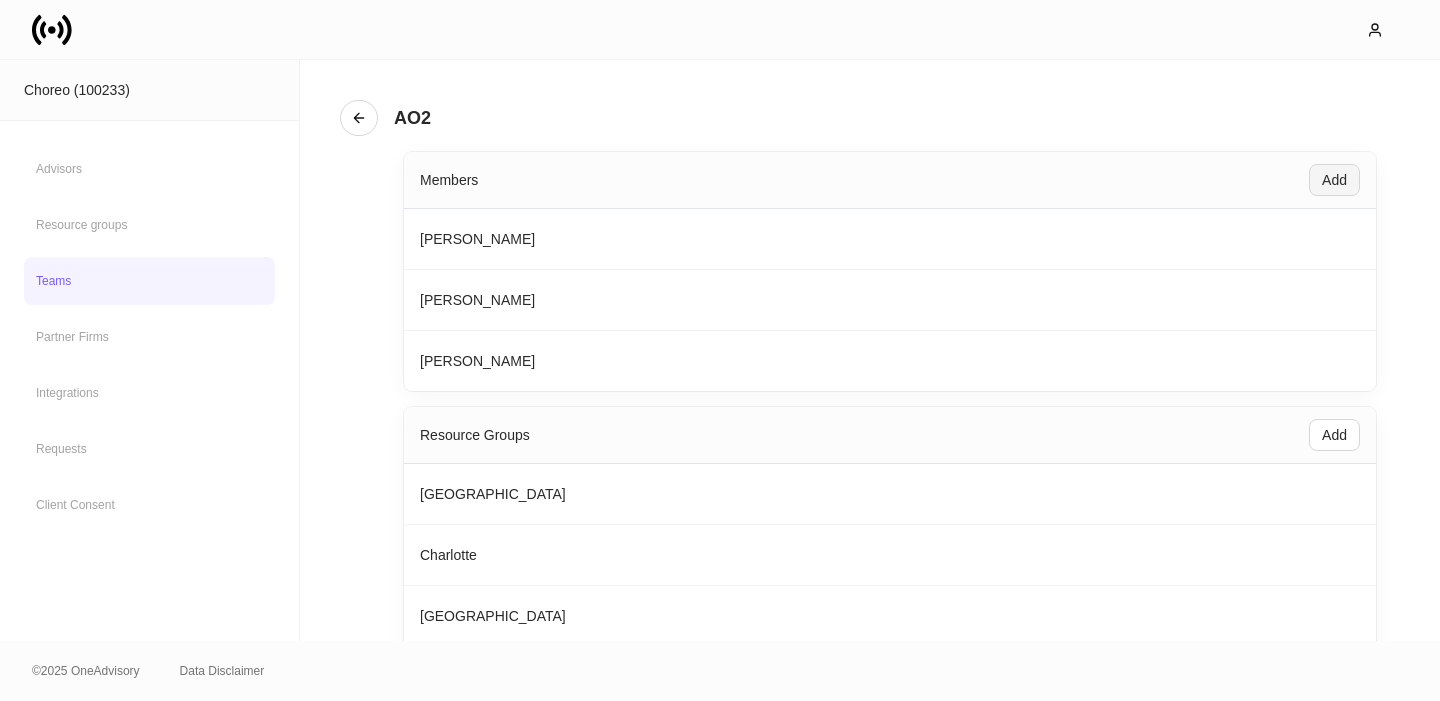 click on "Add" at bounding box center (1334, 180) 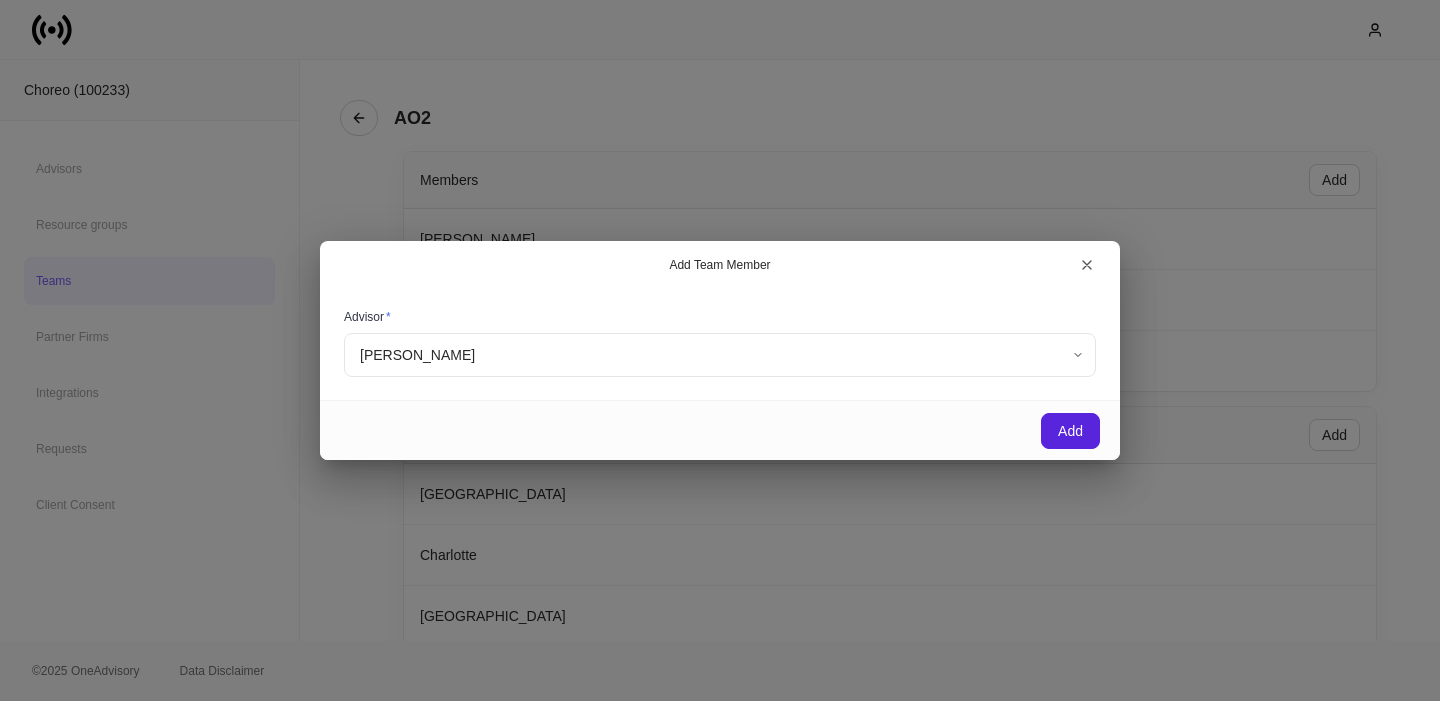 click on "Choreo (100233) Advisors Resource groups Teams Partner Firms Integrations Requests Client Consent AO2 Members Add [PERSON_NAME] [PERSON_NAME] [PERSON_NAME] Resource Groups Add [GEOGRAPHIC_DATA] [GEOGRAPHIC_DATA][PERSON_NAME][GEOGRAPHIC_DATA] [GEOGRAPHIC_DATA][PERSON_NAME] [GEOGRAPHIC_DATA] [GEOGRAPHIC_DATA] [US_STATE][GEOGRAPHIC_DATA] [GEOGRAPHIC_DATA] [GEOGRAPHIC_DATA] [GEOGRAPHIC_DATA] [US_STATE] ©  2025   OneAdvisory Data Disclaimer
Add Team Member Advisor * [PERSON_NAME] ****** ​ Add" at bounding box center (720, 350) 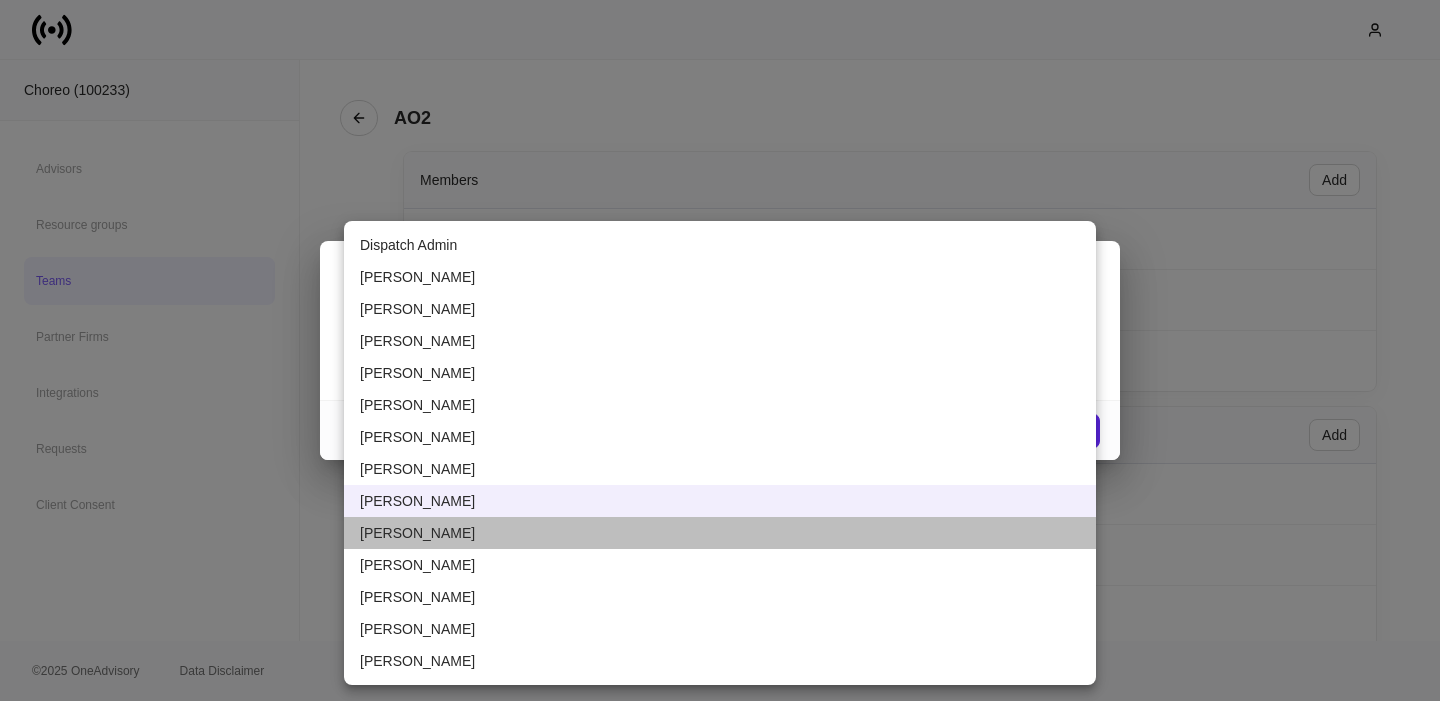 click on "[PERSON_NAME]" at bounding box center (720, 533) 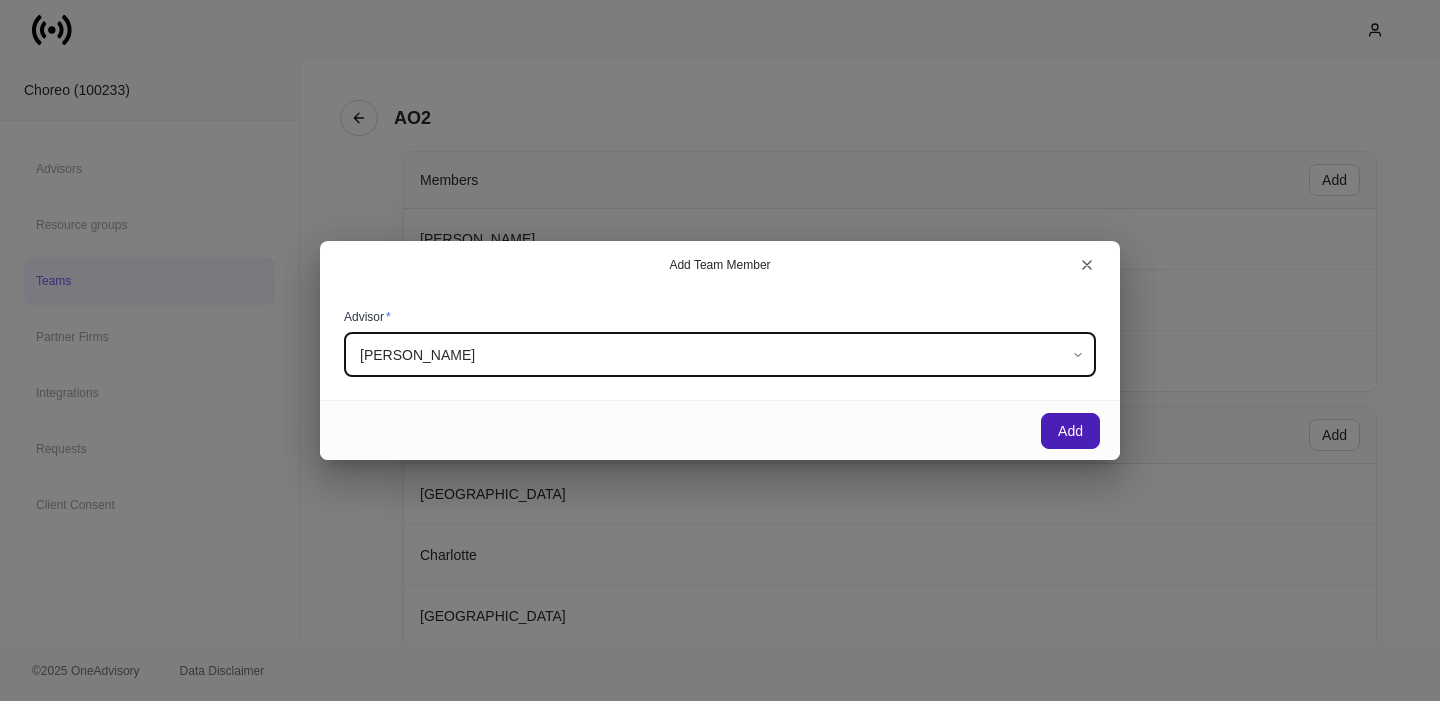click on "Add" at bounding box center [1070, 431] 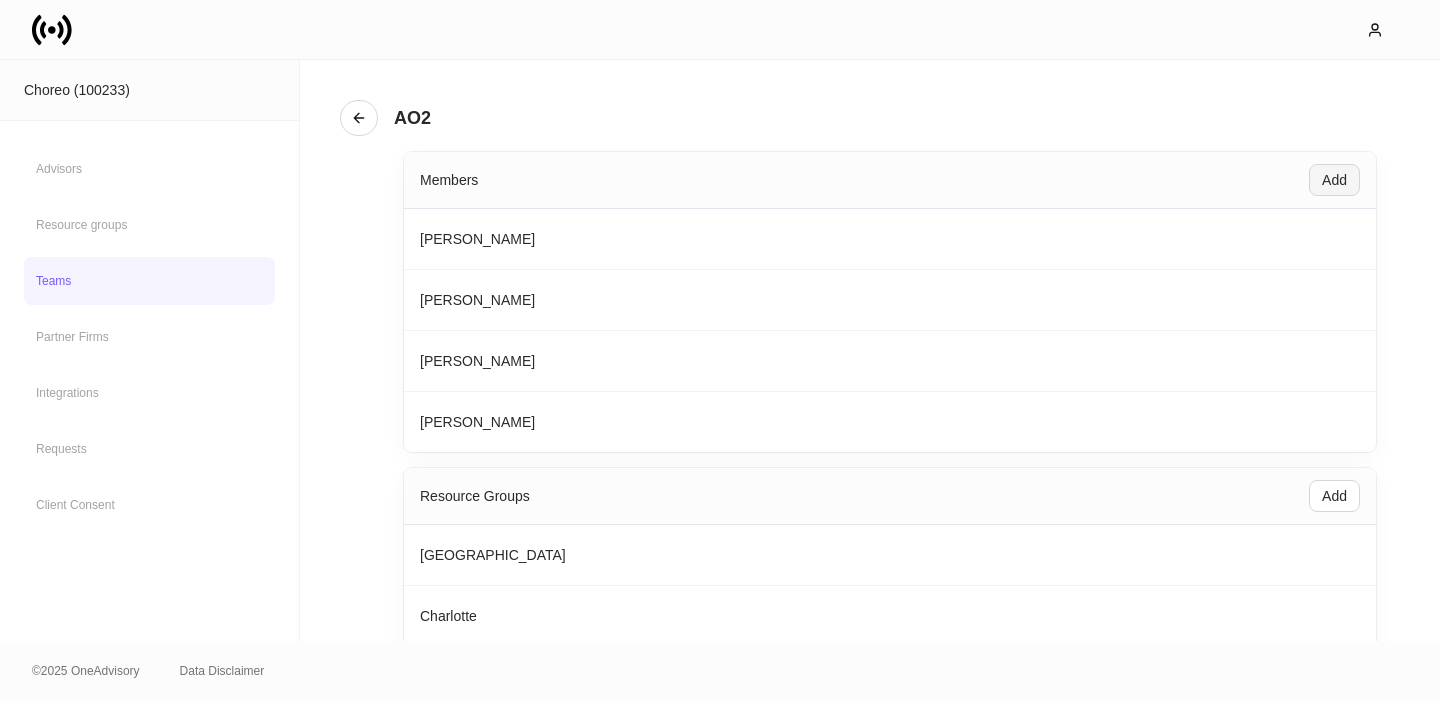 click on "Add" at bounding box center (1334, 180) 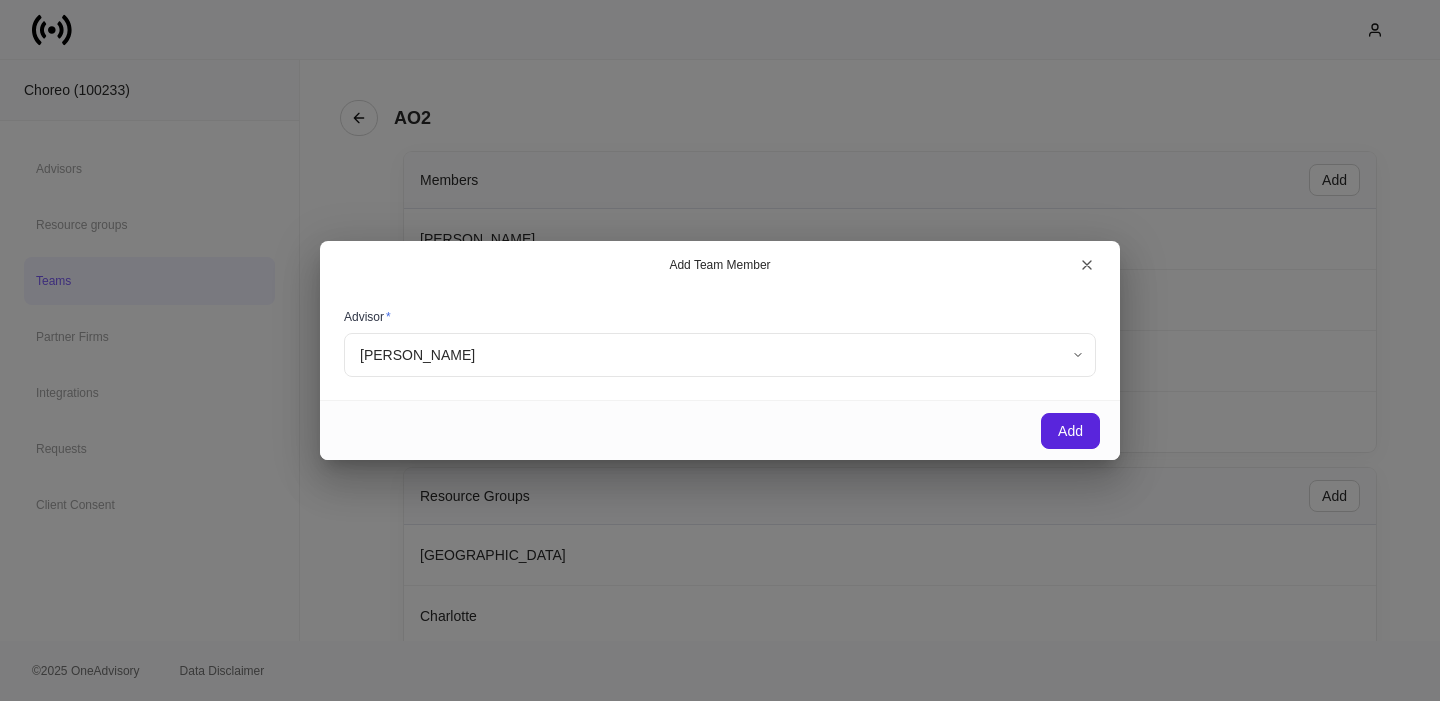 click on "[PERSON_NAME] ****** ​" at bounding box center (720, 356) 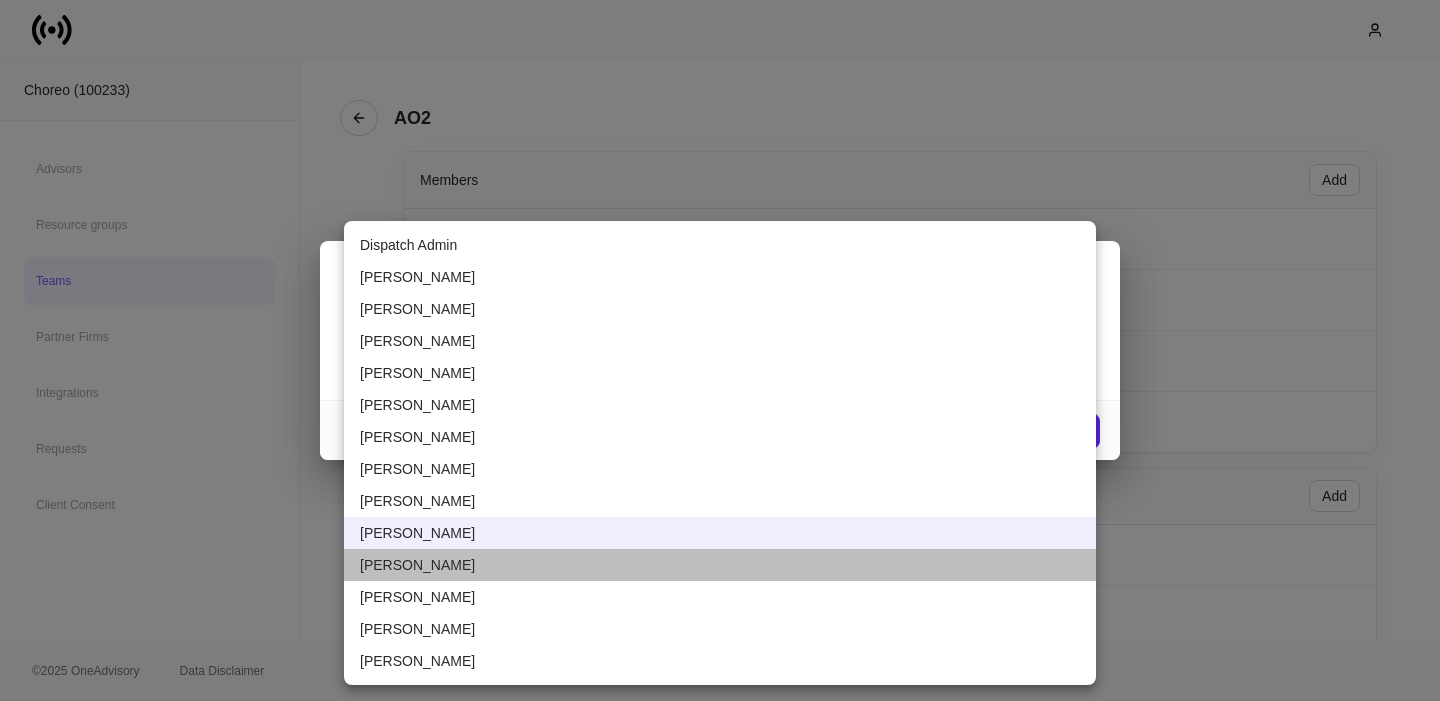 click on "[PERSON_NAME]" at bounding box center (720, 565) 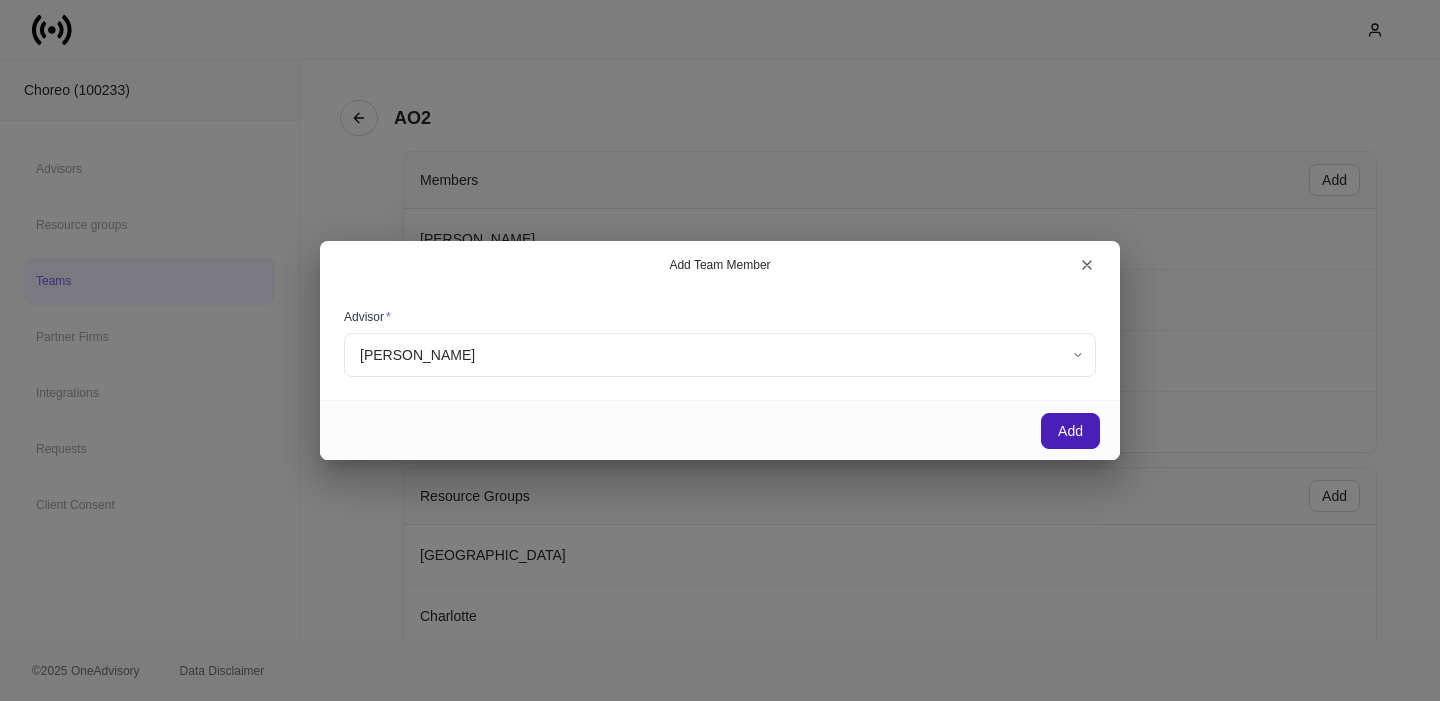 drag, startPoint x: 1072, startPoint y: 423, endPoint x: 1122, endPoint y: 379, distance: 66.6033 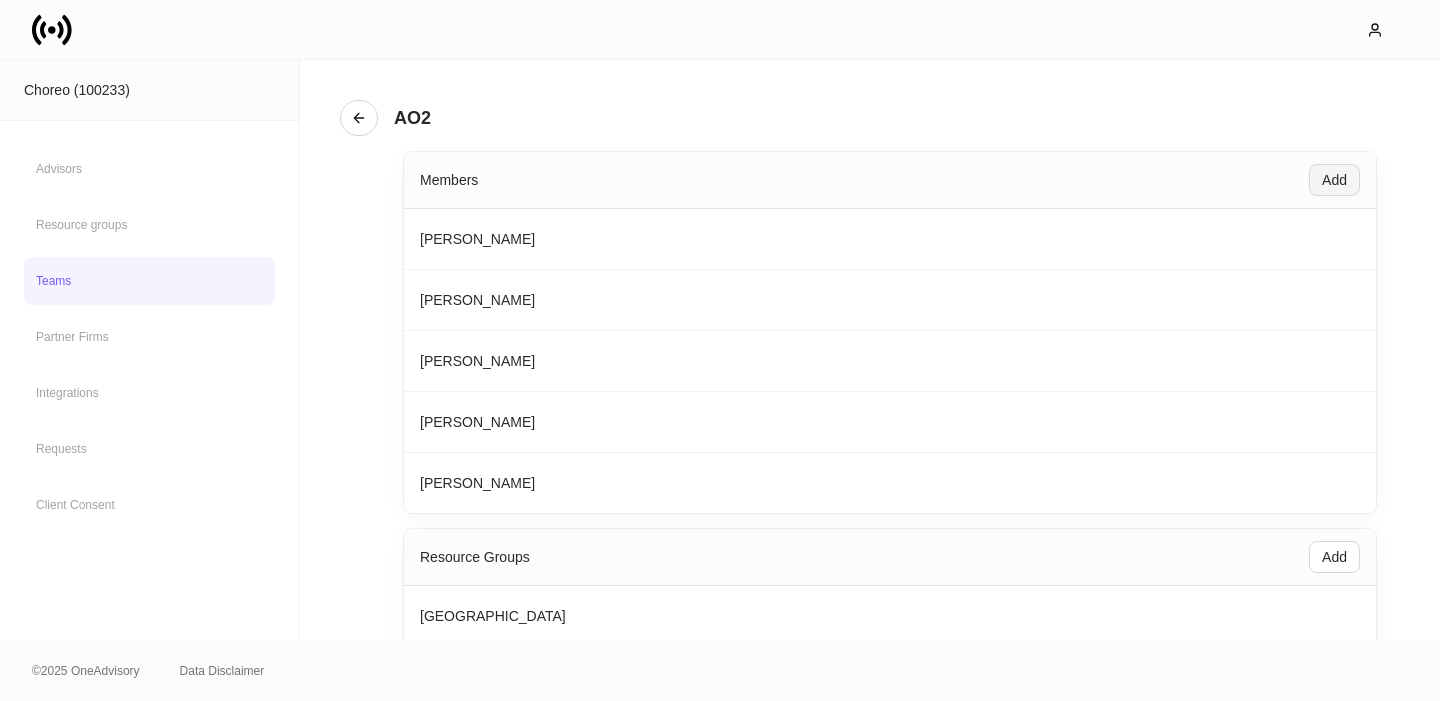 click on "Add" at bounding box center [1334, 180] 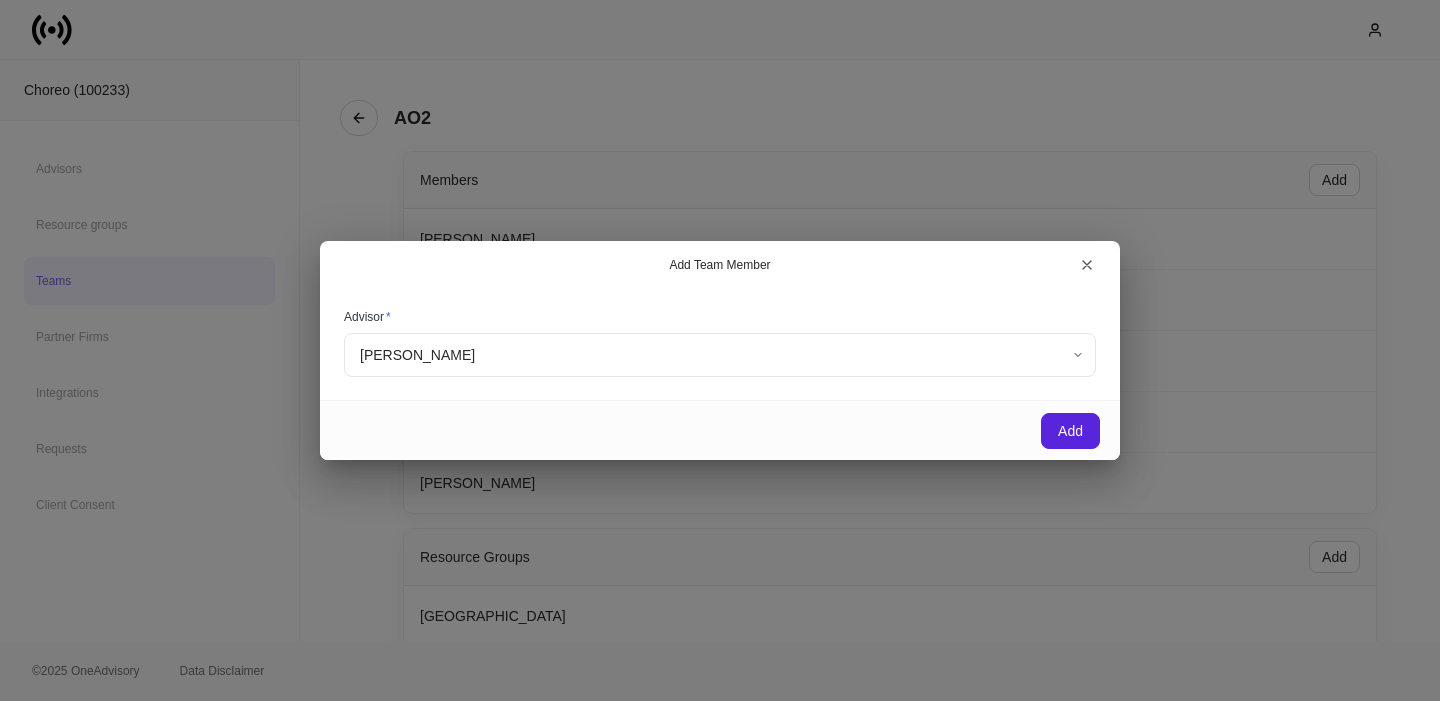 click on "[PERSON_NAME] ****** ​" at bounding box center [720, 356] 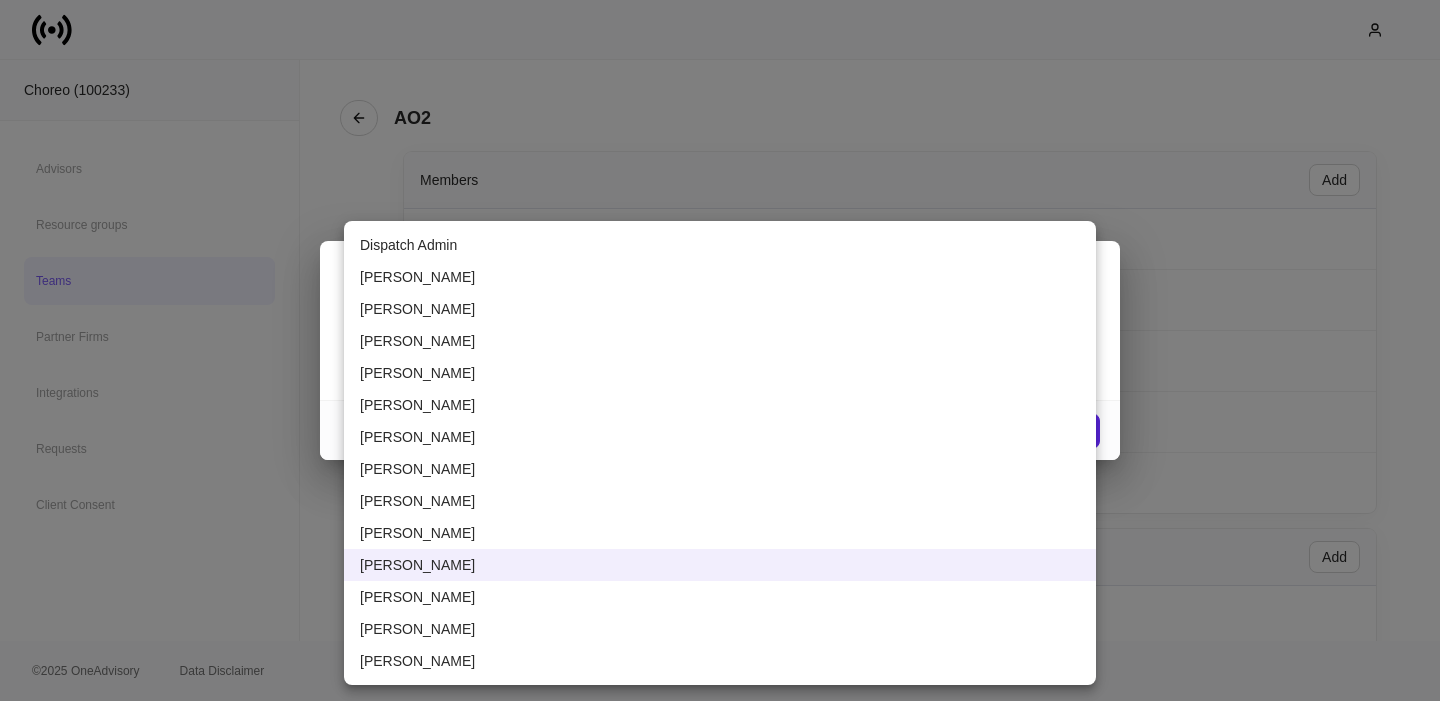 click on "[PERSON_NAME]" at bounding box center (720, 597) 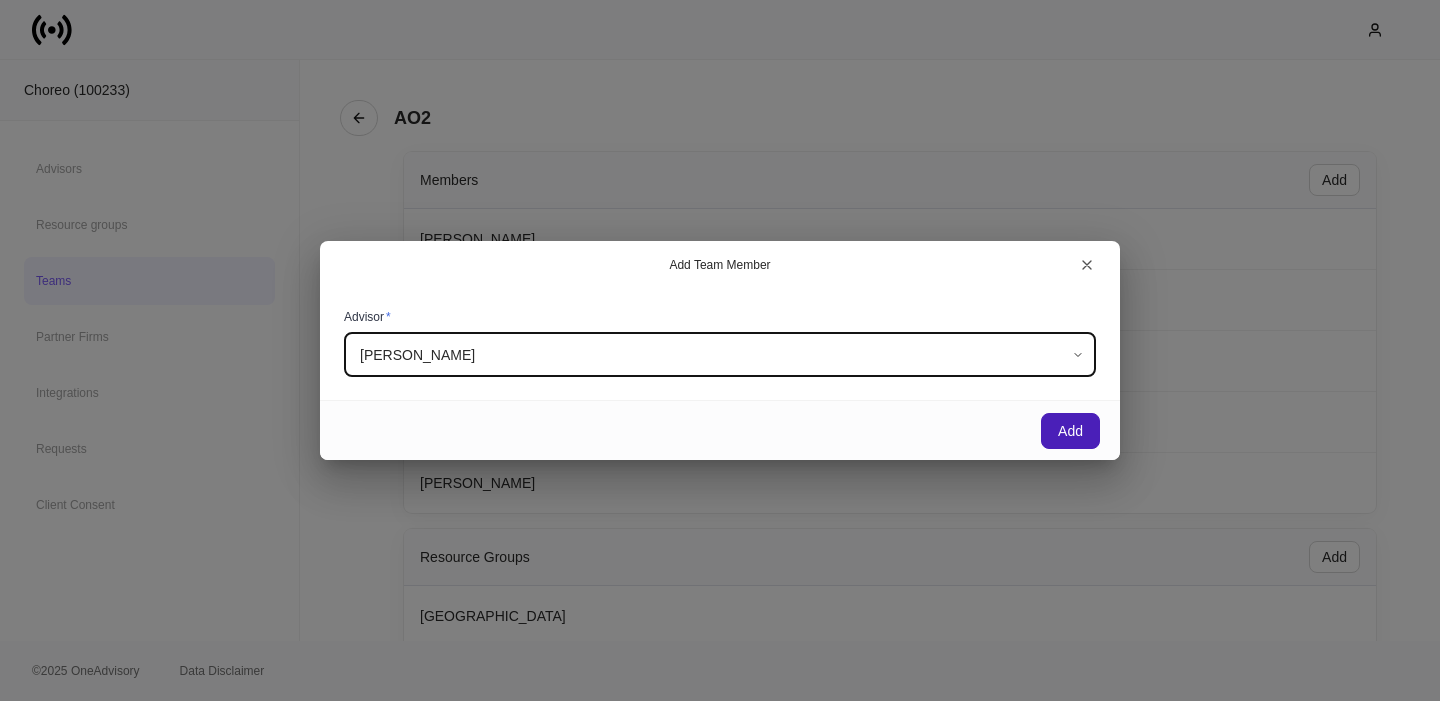 drag, startPoint x: 1073, startPoint y: 427, endPoint x: 1221, endPoint y: 302, distance: 193.72403 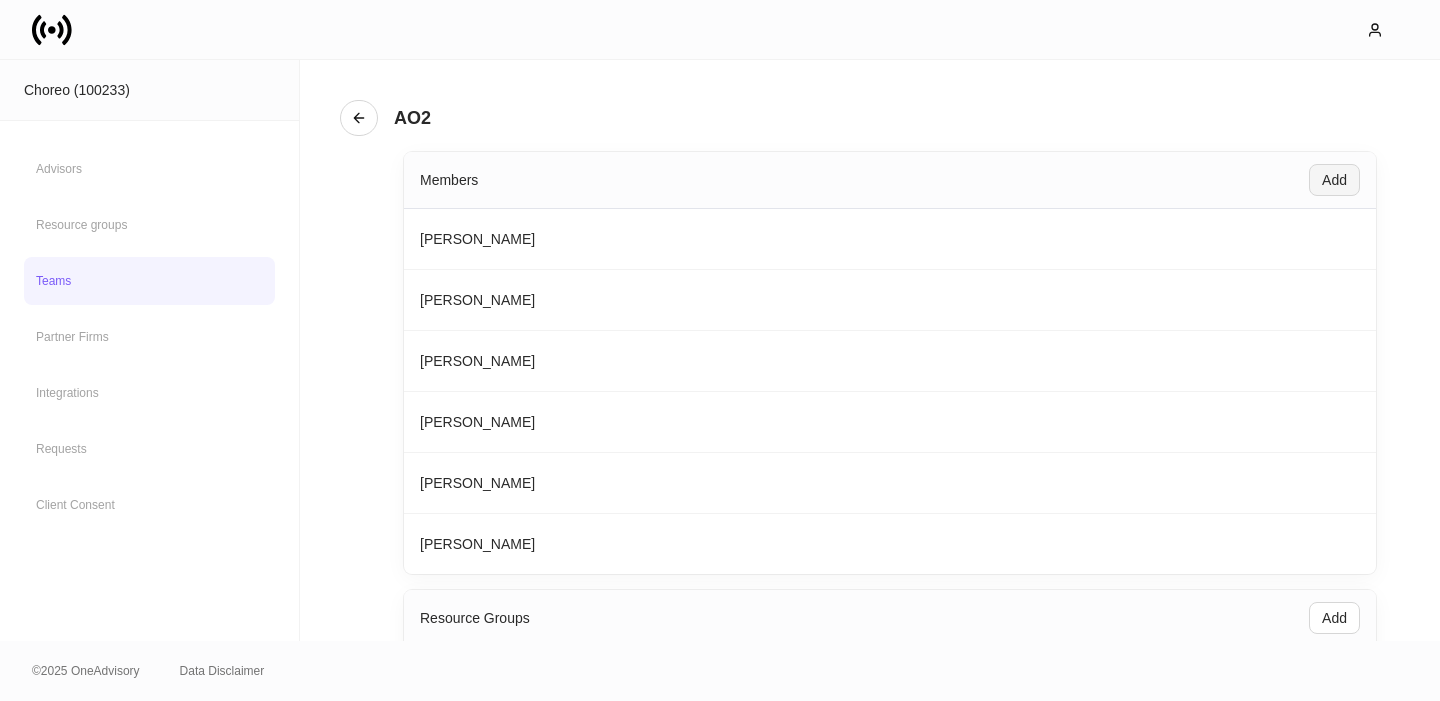 click on "Add" at bounding box center (1334, 180) 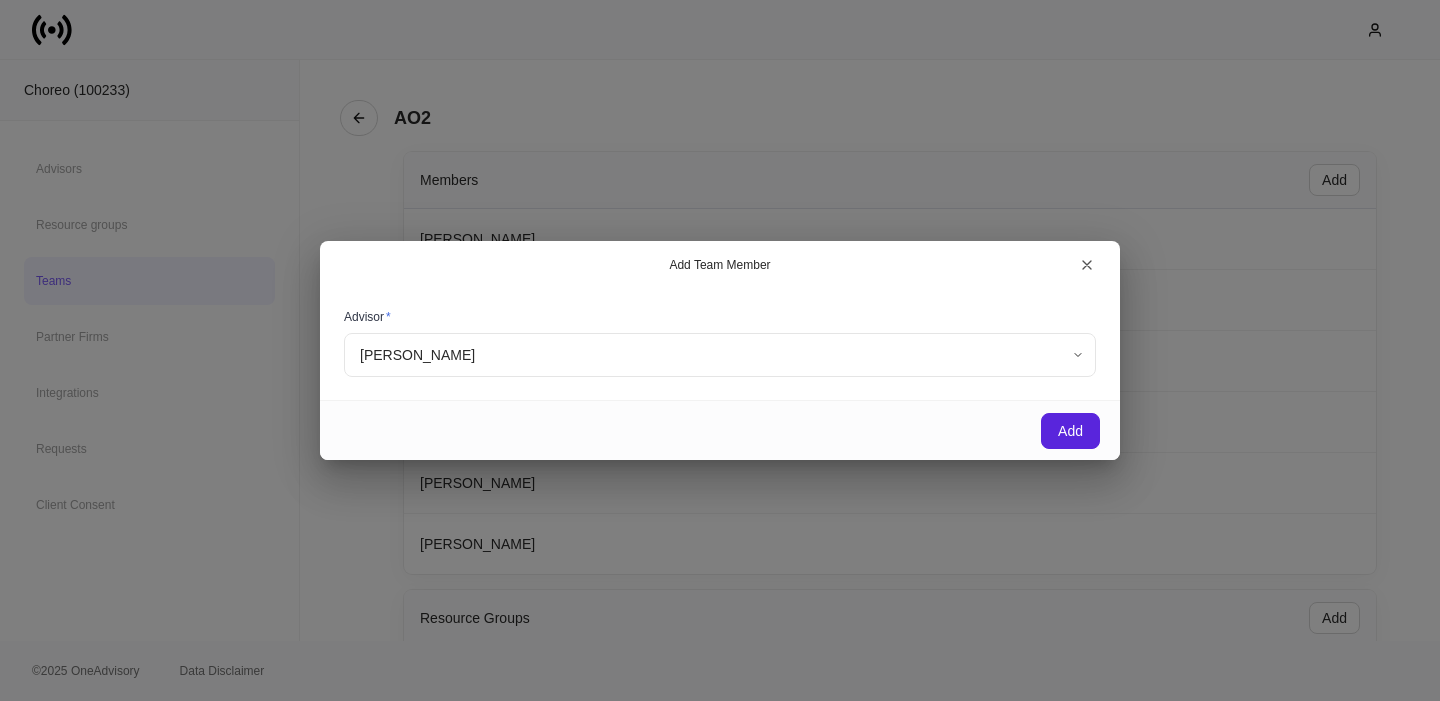 click on "Choreo (100233) Advisors Resource groups Teams Partner Firms Integrations Requests Client Consent AO2 Members Add [PERSON_NAME] [PERSON_NAME] Same [PERSON_NAME] [PERSON_NAME] [PERSON_NAME] [PERSON_NAME] Resource Groups Add [GEOGRAPHIC_DATA] [GEOGRAPHIC_DATA][PERSON_NAME][GEOGRAPHIC_DATA] [GEOGRAPHIC_DATA][PERSON_NAME] [GEOGRAPHIC_DATA] [GEOGRAPHIC_DATA] [US_STATE][GEOGRAPHIC_DATA] [GEOGRAPHIC_DATA] [GEOGRAPHIC_DATA] [GEOGRAPHIC_DATA] [US_STATE] ©  2025   OneAdvisory Data Disclaimer
Add Team Member Advisor * [PERSON_NAME] ****** ​ Add" at bounding box center [720, 350] 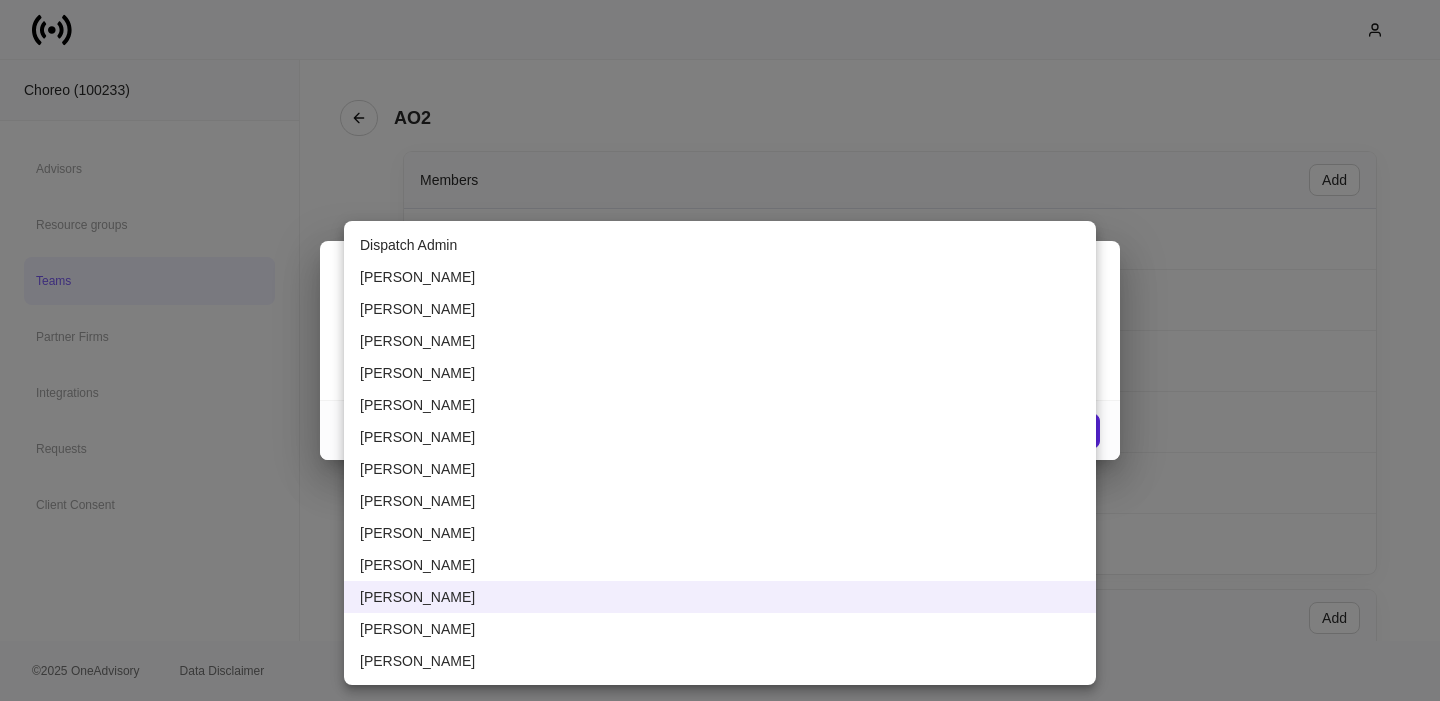 click on "[PERSON_NAME]" at bounding box center (720, 629) 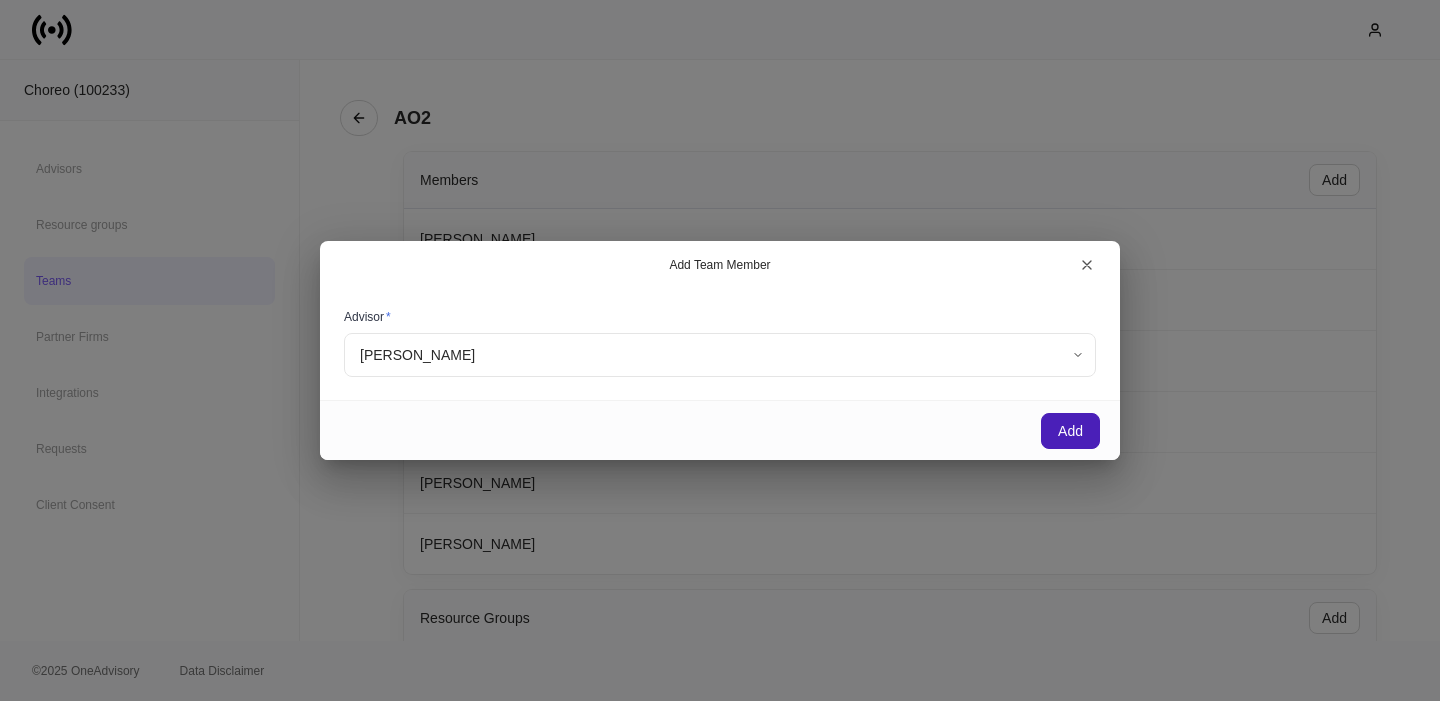 click on "Add" at bounding box center [1070, 431] 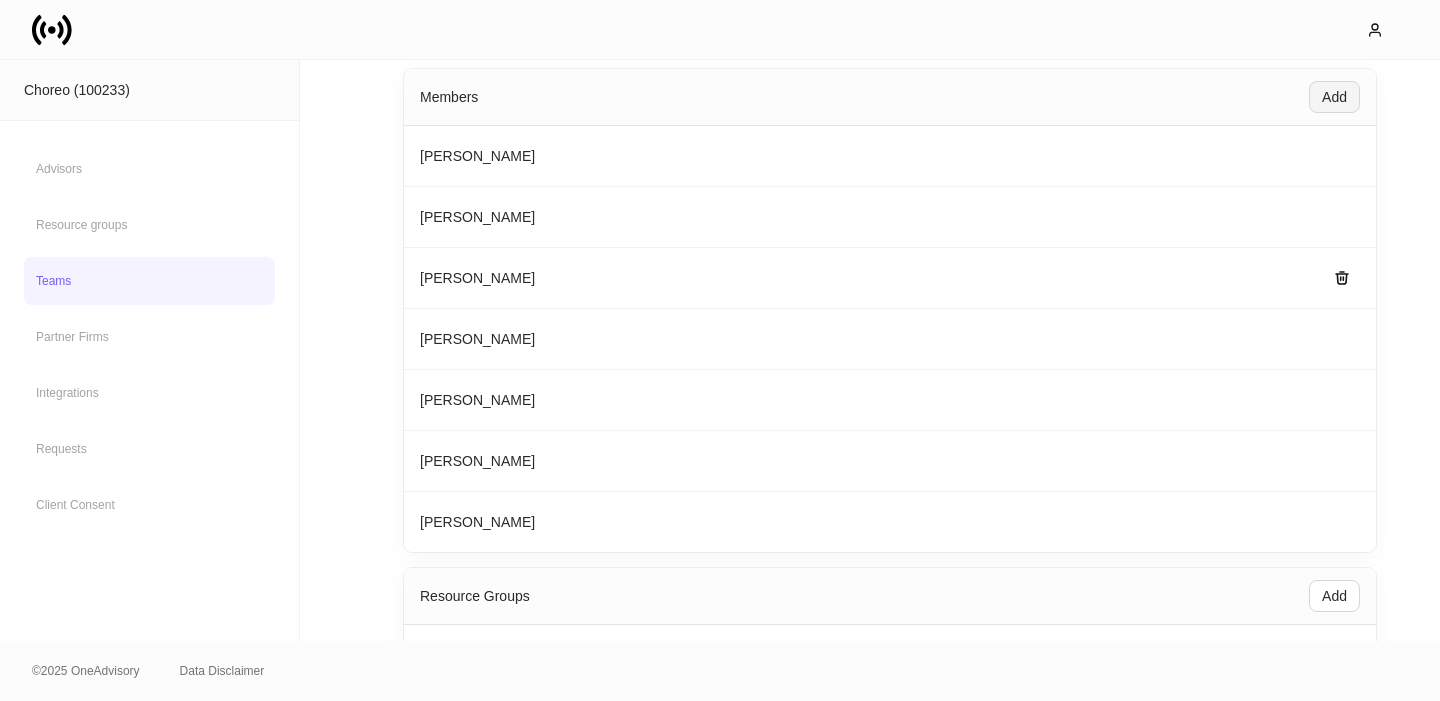 scroll, scrollTop: 131, scrollLeft: 0, axis: vertical 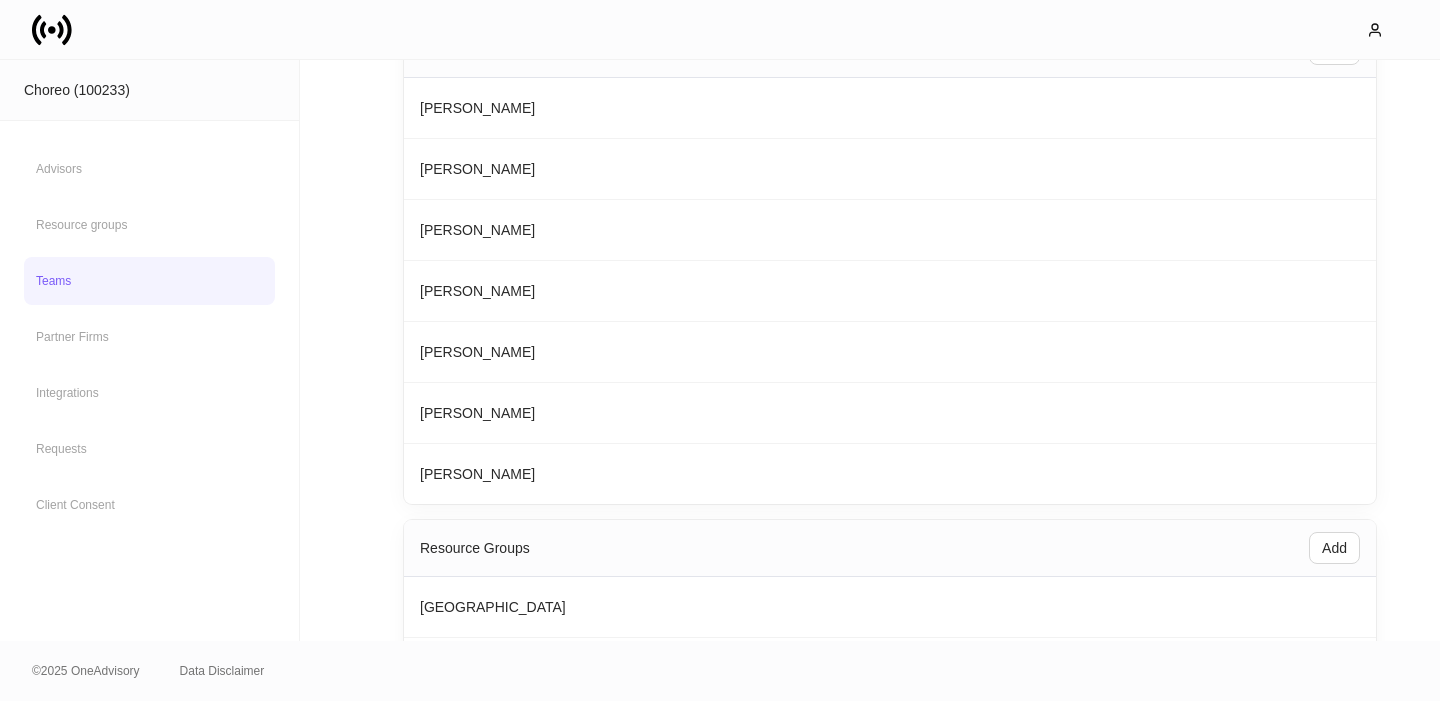 click on "Teams" at bounding box center (149, 281) 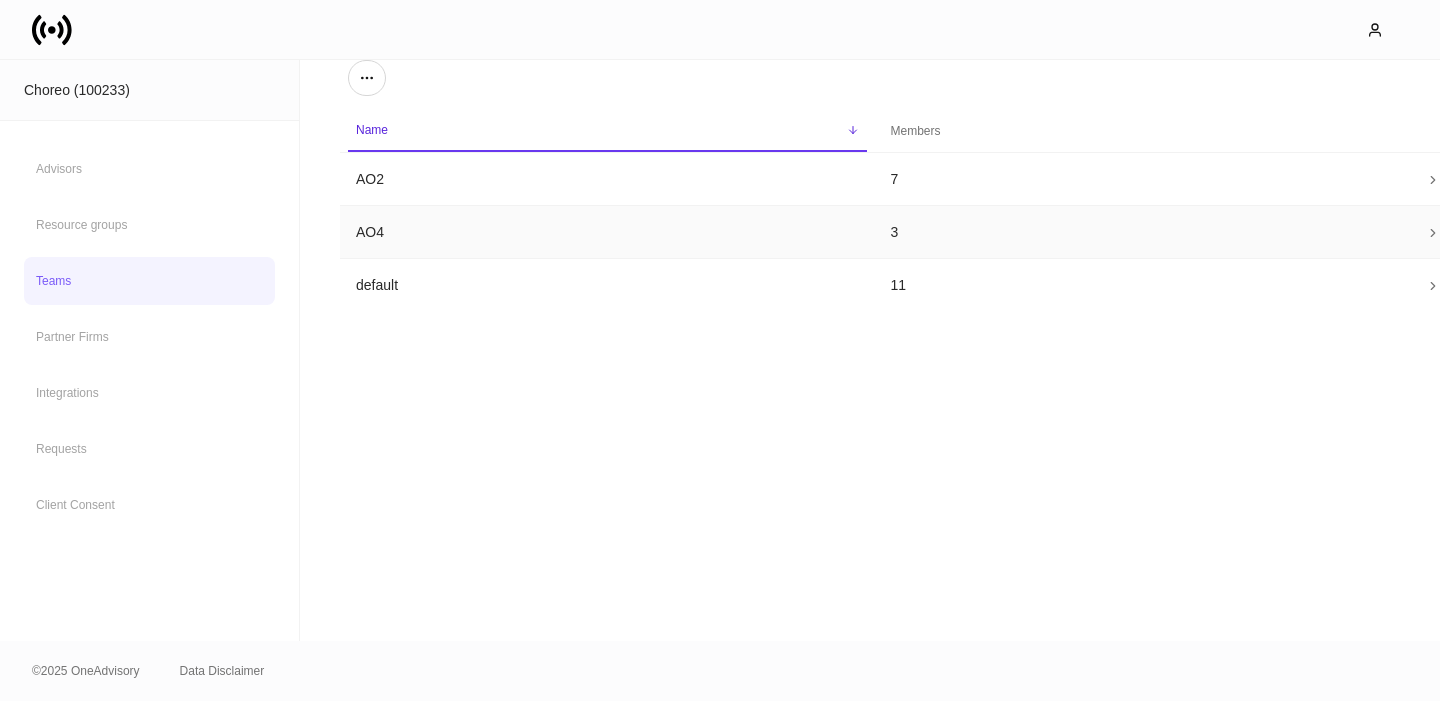 click on "AO4" at bounding box center (607, 232) 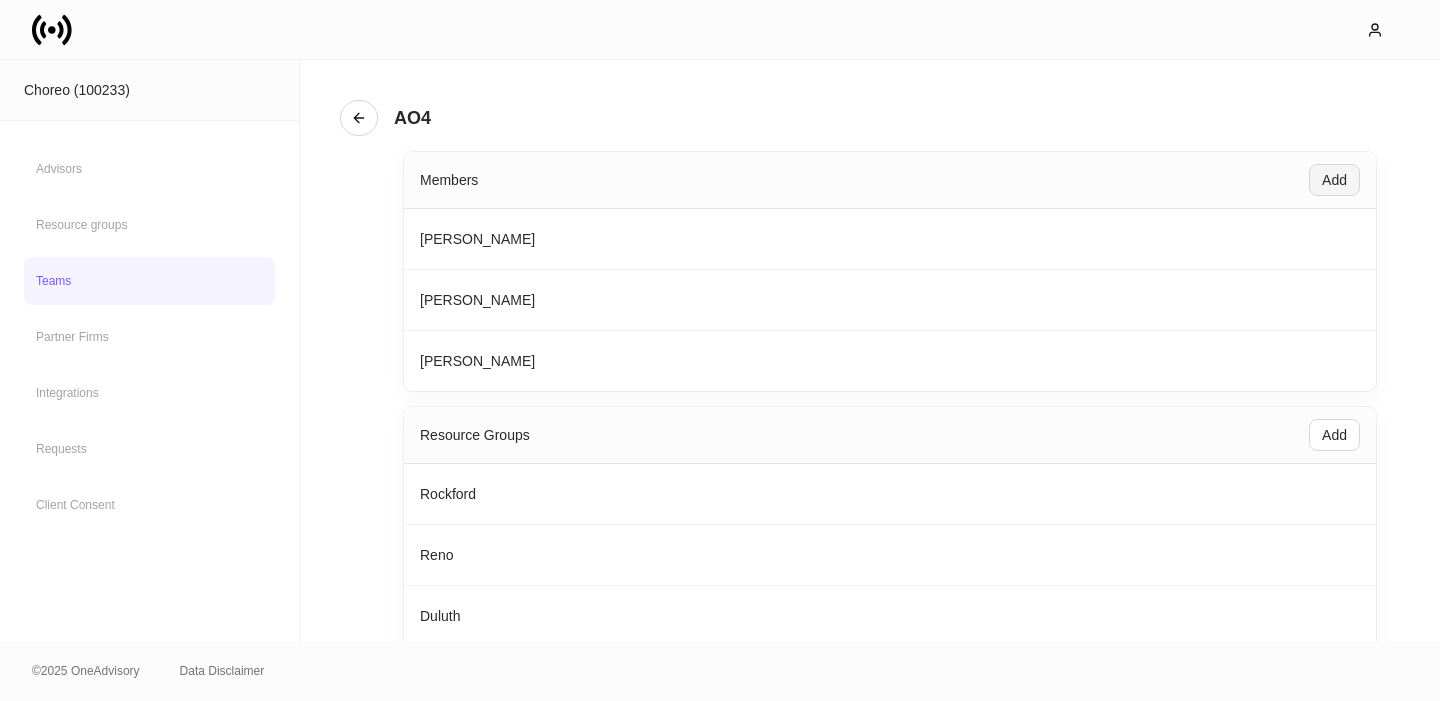 click on "Add" at bounding box center (1334, 180) 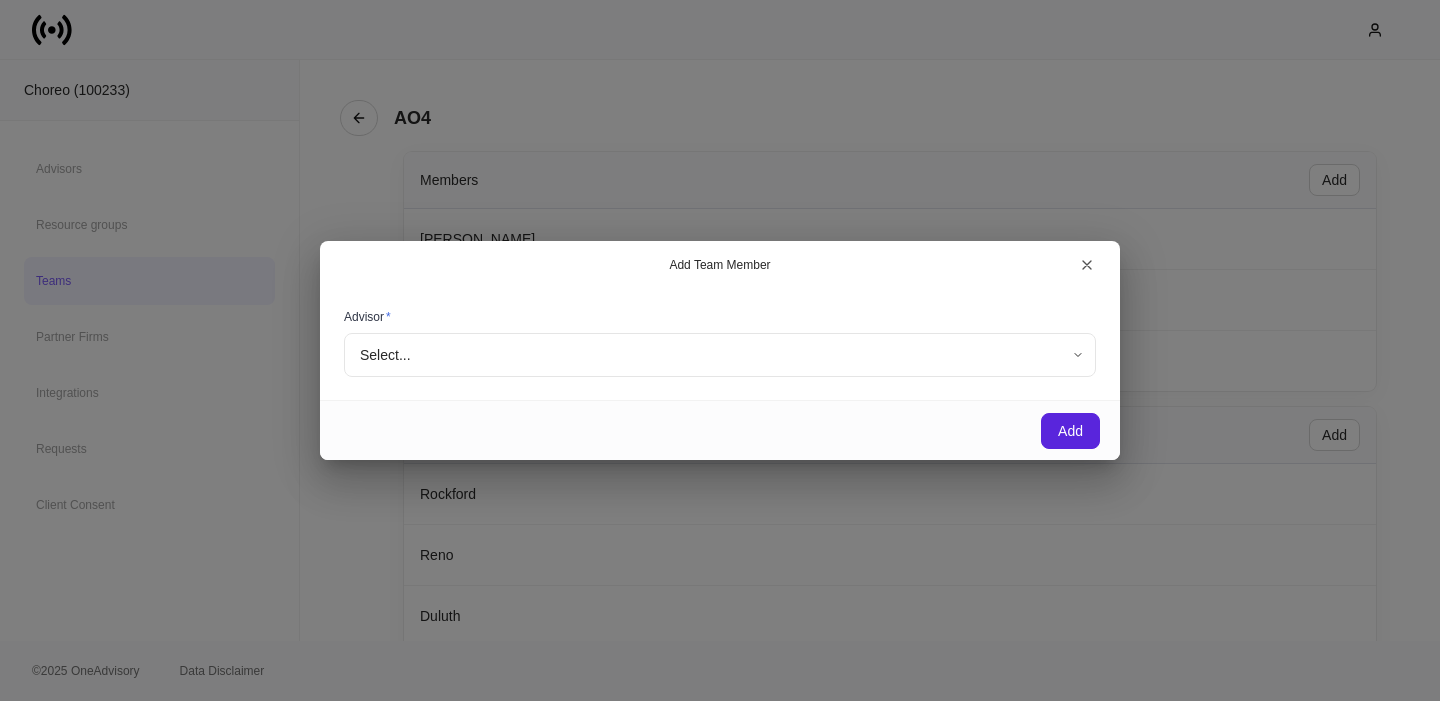 click on "Choreo (100233) Advisors Resource groups Teams Partner Firms Integrations Requests Client Consent AO4 Members Add [PERSON_NAME] [PERSON_NAME] [PERSON_NAME] Resource Groups Add Rockford [GEOGRAPHIC_DATA] [GEOGRAPHIC_DATA] [GEOGRAPHIC_DATA] Sharing Team Healdsburg [GEOGRAPHIC_DATA] [GEOGRAPHIC_DATA] [GEOGRAPHIC_DATA] [GEOGRAPHIC_DATA] [GEOGRAPHIC_DATA] [GEOGRAPHIC_DATA] [GEOGRAPHIC_DATA] [GEOGRAPHIC_DATA] Mt. Shasta [GEOGRAPHIC_DATA] Orinda [GEOGRAPHIC_DATA] ©  2025   OneAdvisory Data Disclaimer
Add Team Member Advisor * Select... ​ Add" at bounding box center [720, 350] 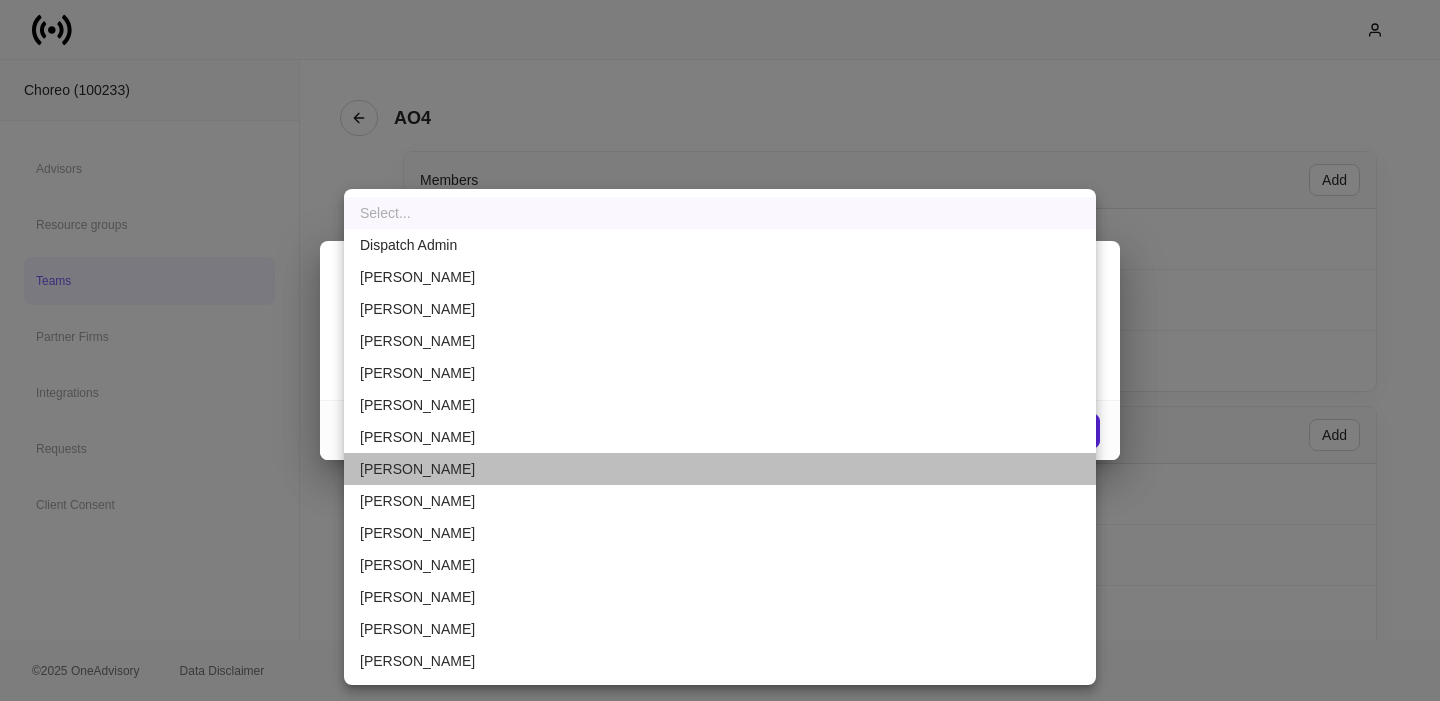 drag, startPoint x: 449, startPoint y: 476, endPoint x: 508, endPoint y: 466, distance: 59.841457 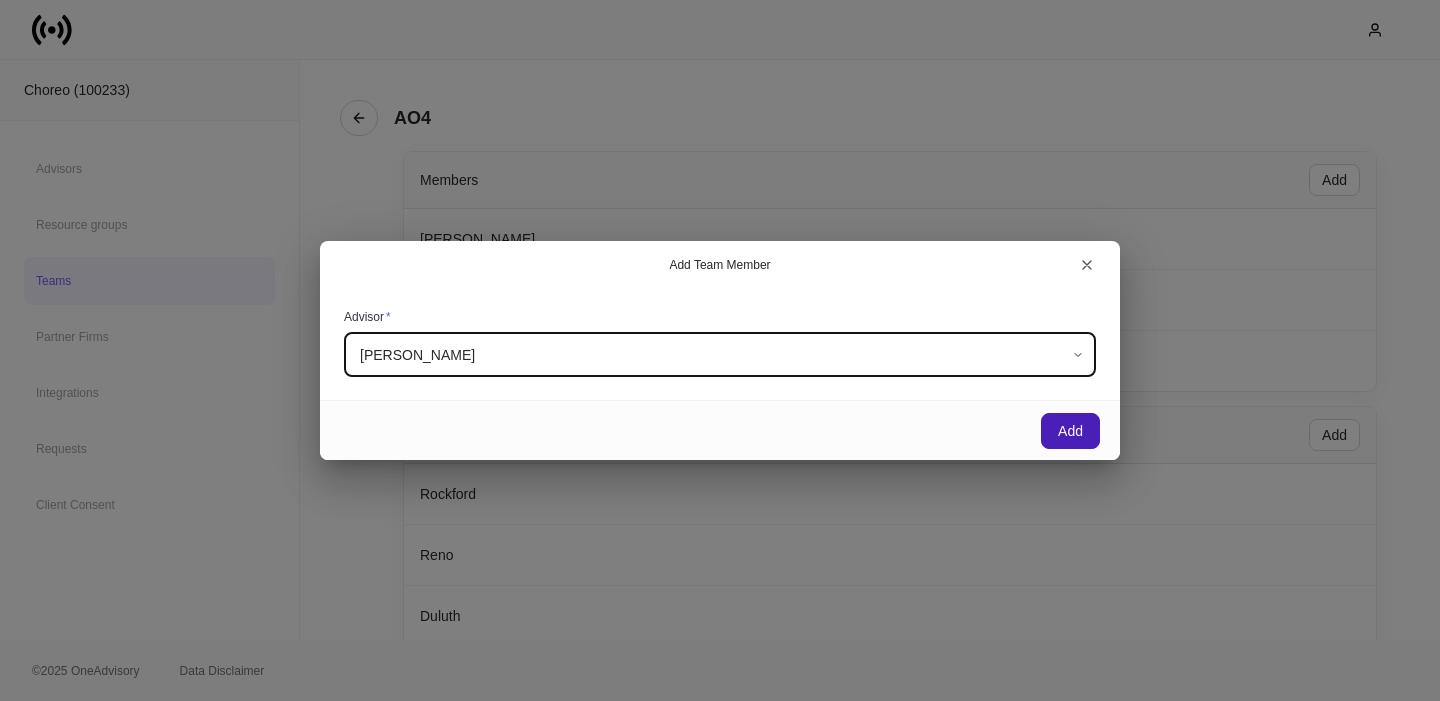 click on "Add" at bounding box center (1070, 431) 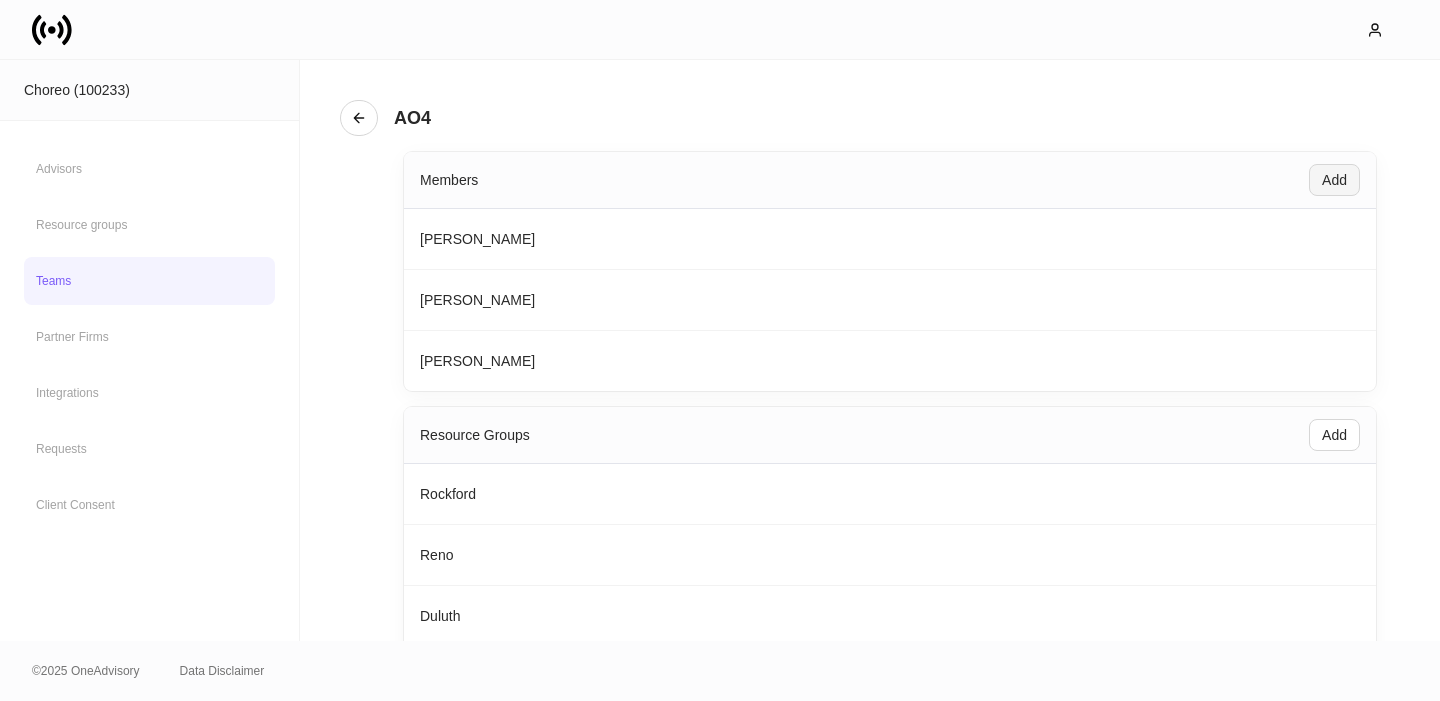click on "Add" at bounding box center (1334, 180) 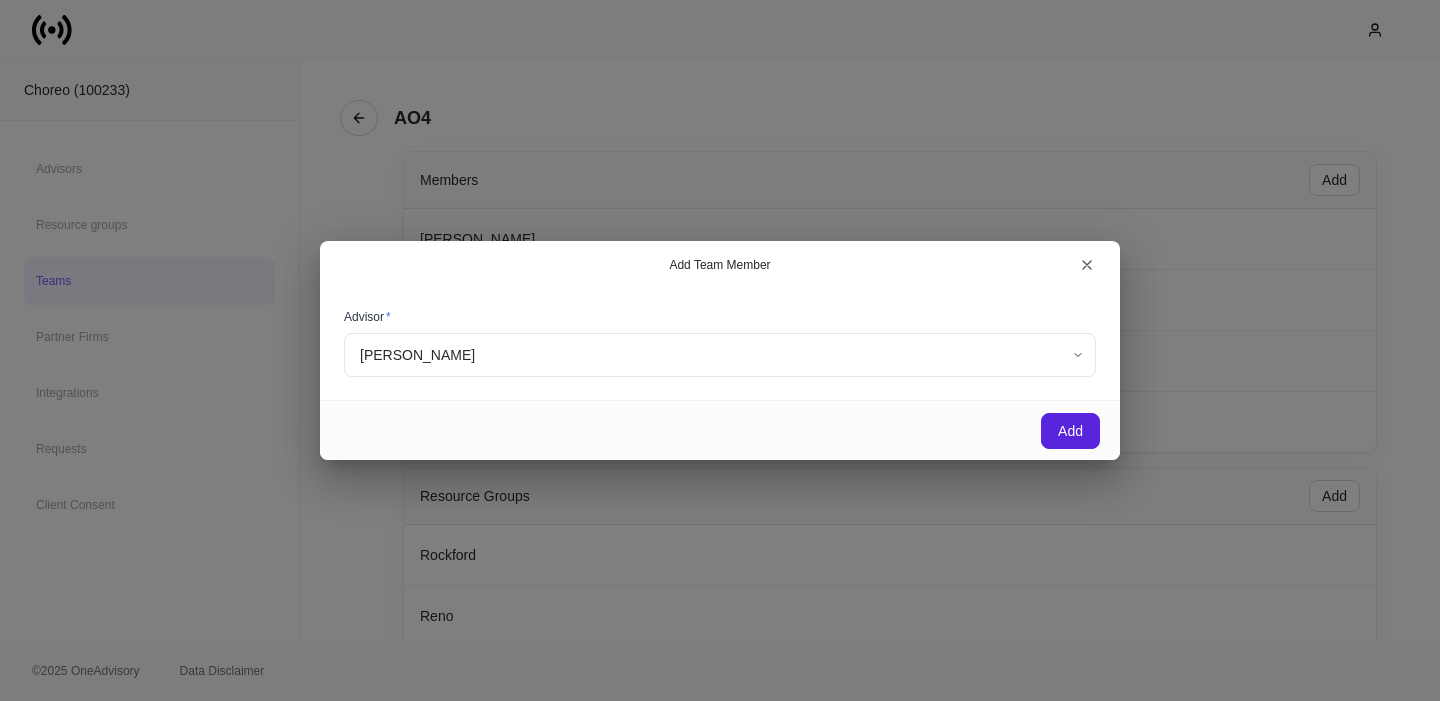 click on "Choreo (100233) Advisors Resource groups Teams Partner Firms Integrations Requests Client Consent AO4 Members Add [PERSON_NAME] [PERSON_NAME] [PERSON_NAME] [PERSON_NAME] Resource Groups Add Rockford [GEOGRAPHIC_DATA] [GEOGRAPHIC_DATA] [GEOGRAPHIC_DATA] Sharing Team Healdsburg [GEOGRAPHIC_DATA] [GEOGRAPHIC_DATA] [GEOGRAPHIC_DATA] [GEOGRAPHIC_DATA] [GEOGRAPHIC_DATA] [GEOGRAPHIC_DATA] [GEOGRAPHIC_DATA] [GEOGRAPHIC_DATA] Mt. Shasta [GEOGRAPHIC_DATA] Orinda [GEOGRAPHIC_DATA] ©  2025   OneAdvisory Data Disclaimer
Add Team Member Advisor * [PERSON_NAME] ****** ​ Add" at bounding box center (720, 350) 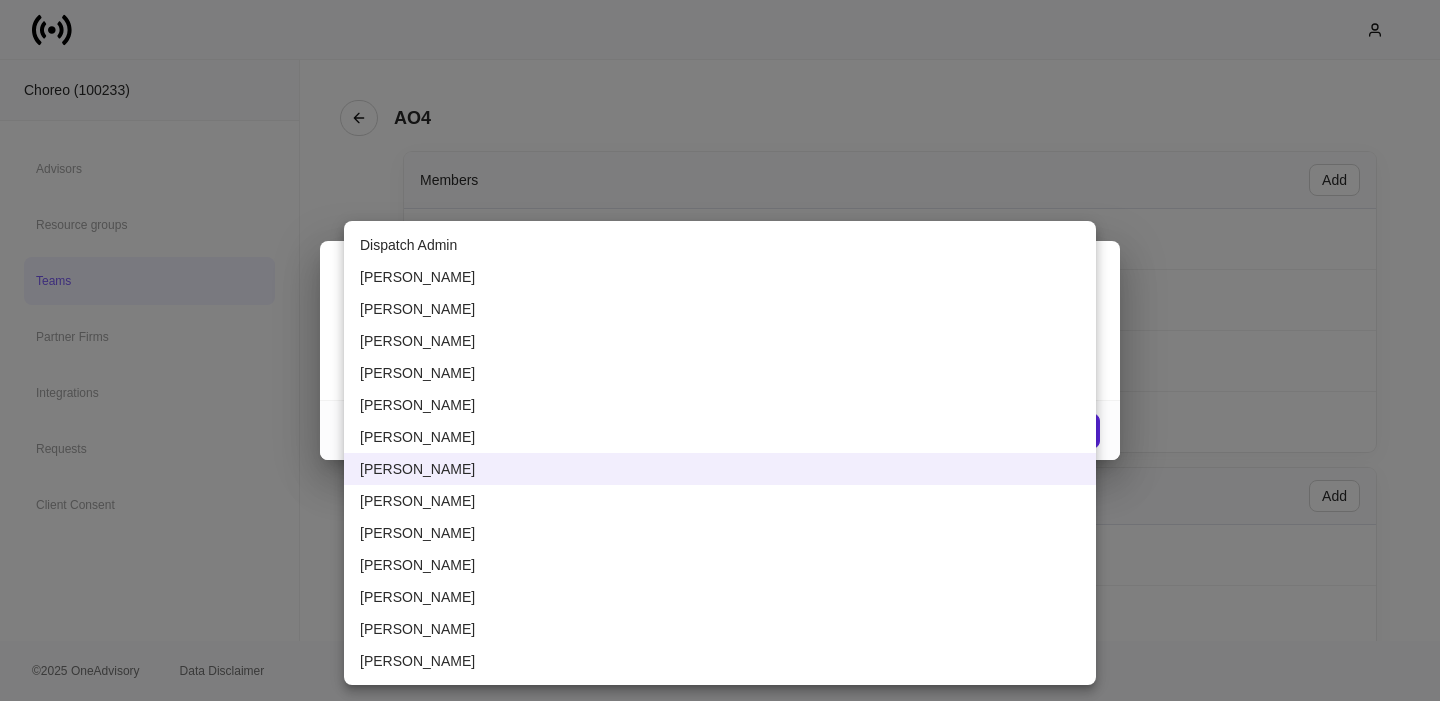 click on "[PERSON_NAME]" at bounding box center (720, 501) 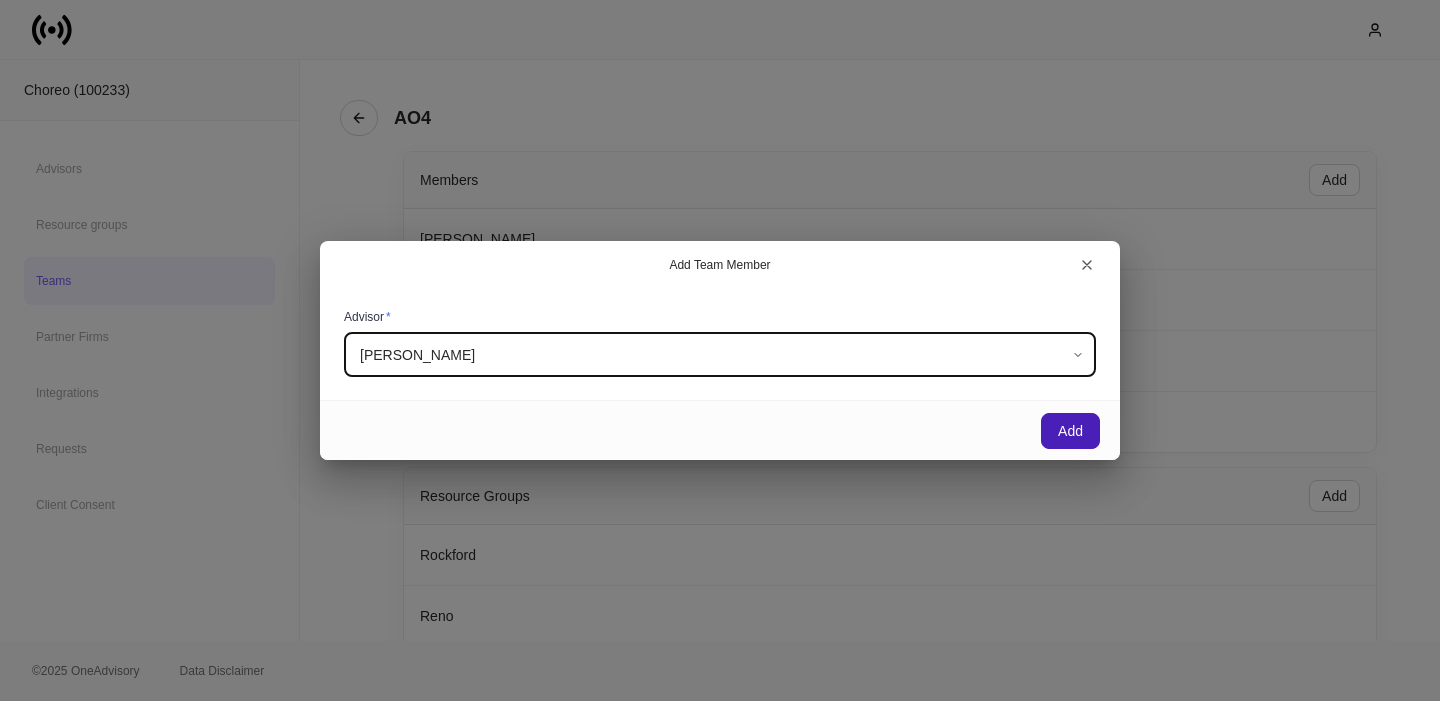click on "Add" at bounding box center [1070, 431] 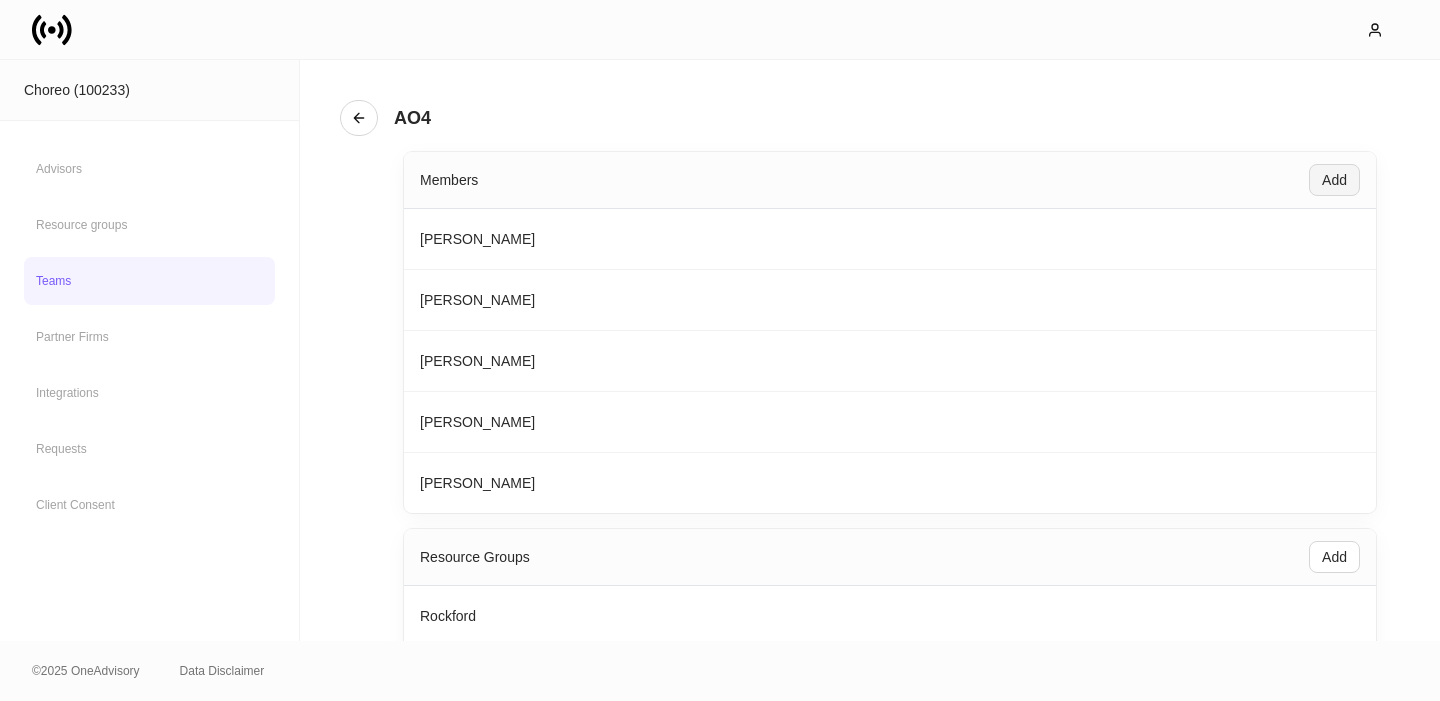 click on "Add" at bounding box center (1334, 180) 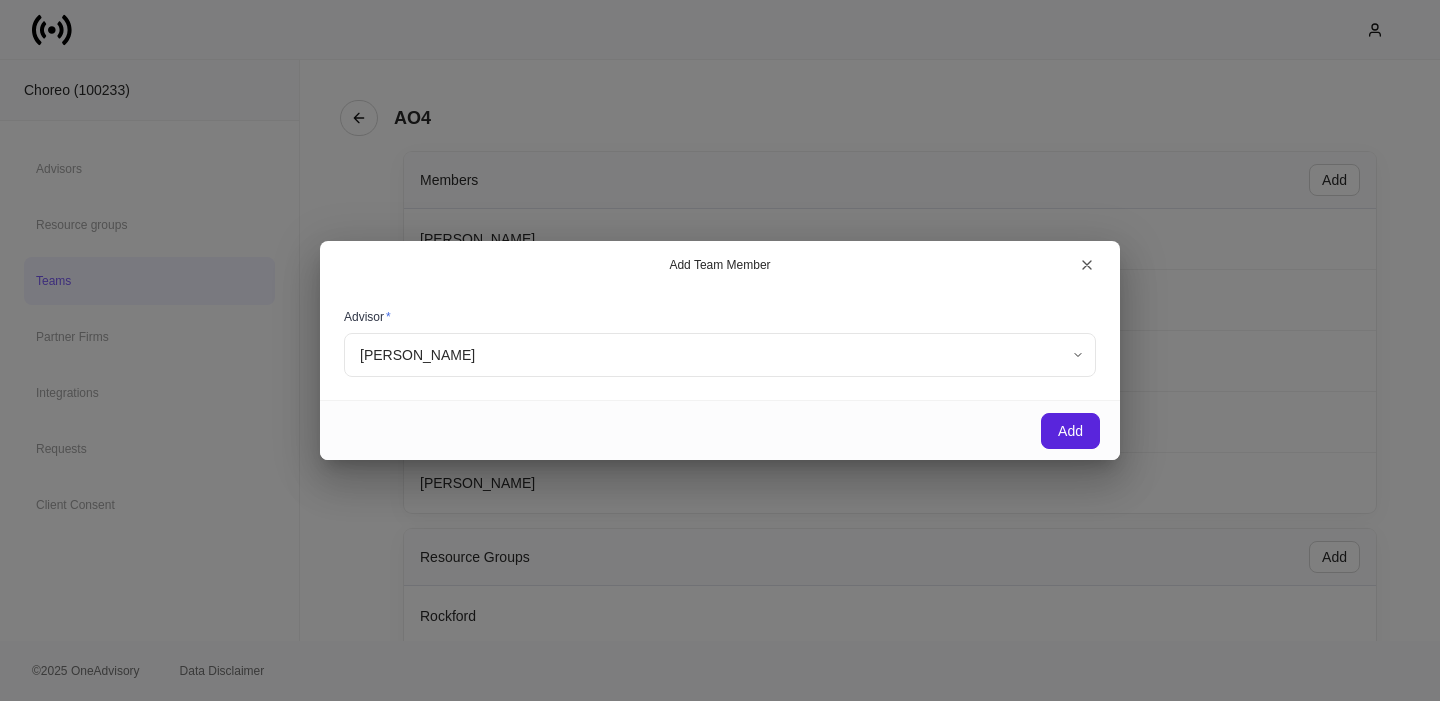 click on "Choreo (100233) Advisors Resource groups Teams Partner Firms Integrations Requests Client Consent AO4 Members Add [PERSON_NAME] [PERSON_NAME] [PERSON_NAME] [PERSON_NAME] [PERSON_NAME] Resource Groups Add [GEOGRAPHIC_DATA] [GEOGRAPHIC_DATA] [GEOGRAPHIC_DATA] [GEOGRAPHIC_DATA] Sharing Team Healdsburg [GEOGRAPHIC_DATA] [GEOGRAPHIC_DATA] [GEOGRAPHIC_DATA] [GEOGRAPHIC_DATA] [GEOGRAPHIC_DATA] [GEOGRAPHIC_DATA] [GEOGRAPHIC_DATA] [GEOGRAPHIC_DATA] Mt. Shasta [GEOGRAPHIC_DATA] Orinda [GEOGRAPHIC_DATA] ©  2025   OneAdvisory Data Disclaimer
Add Team Member Advisor * [PERSON_NAME] ****** ​ Add" at bounding box center [720, 350] 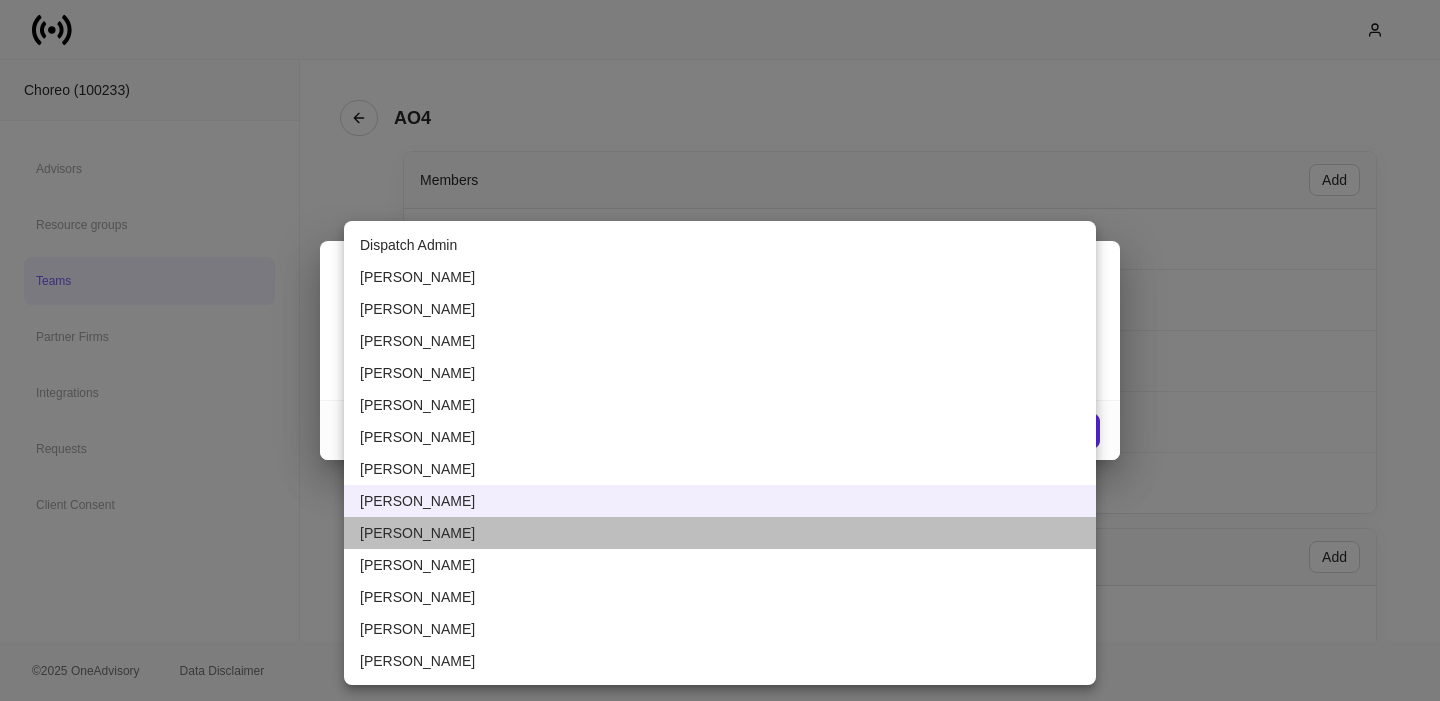 click on "[PERSON_NAME]" at bounding box center [720, 533] 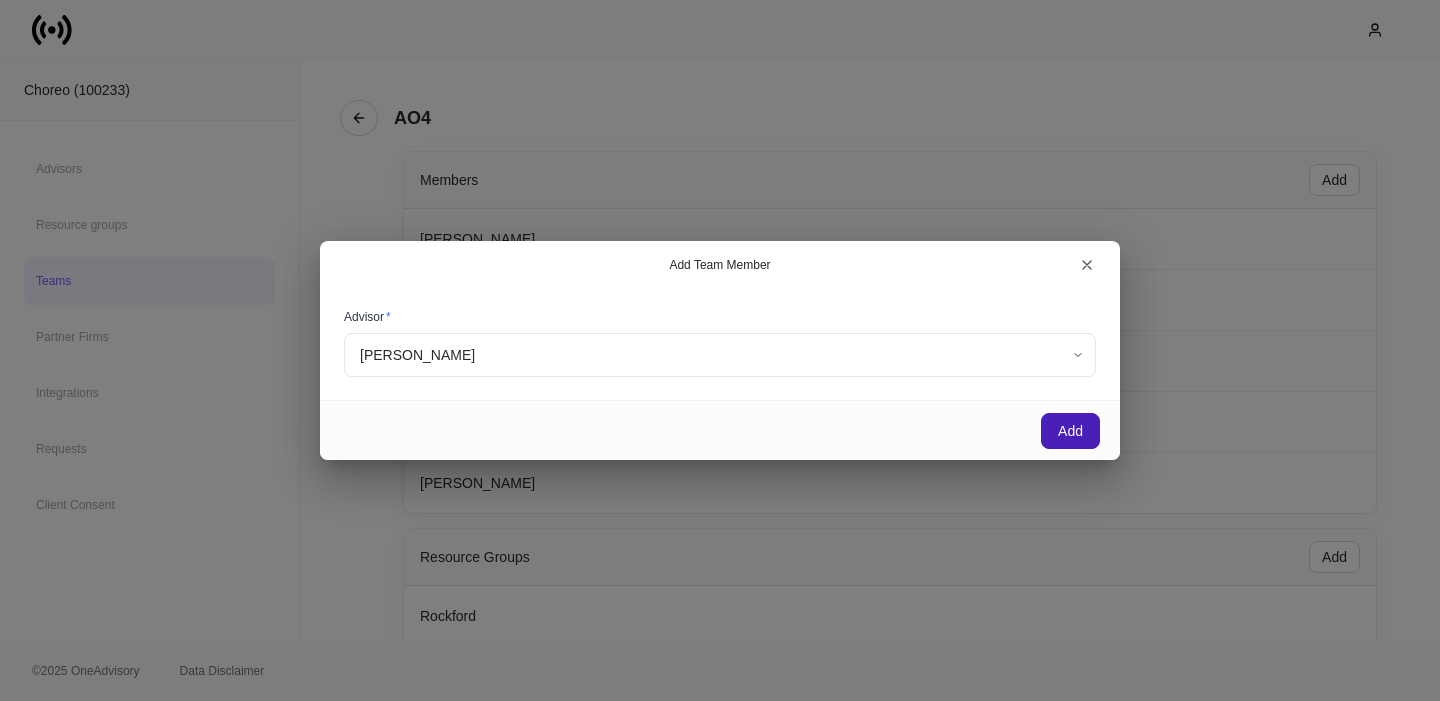 click on "Add" at bounding box center (1070, 431) 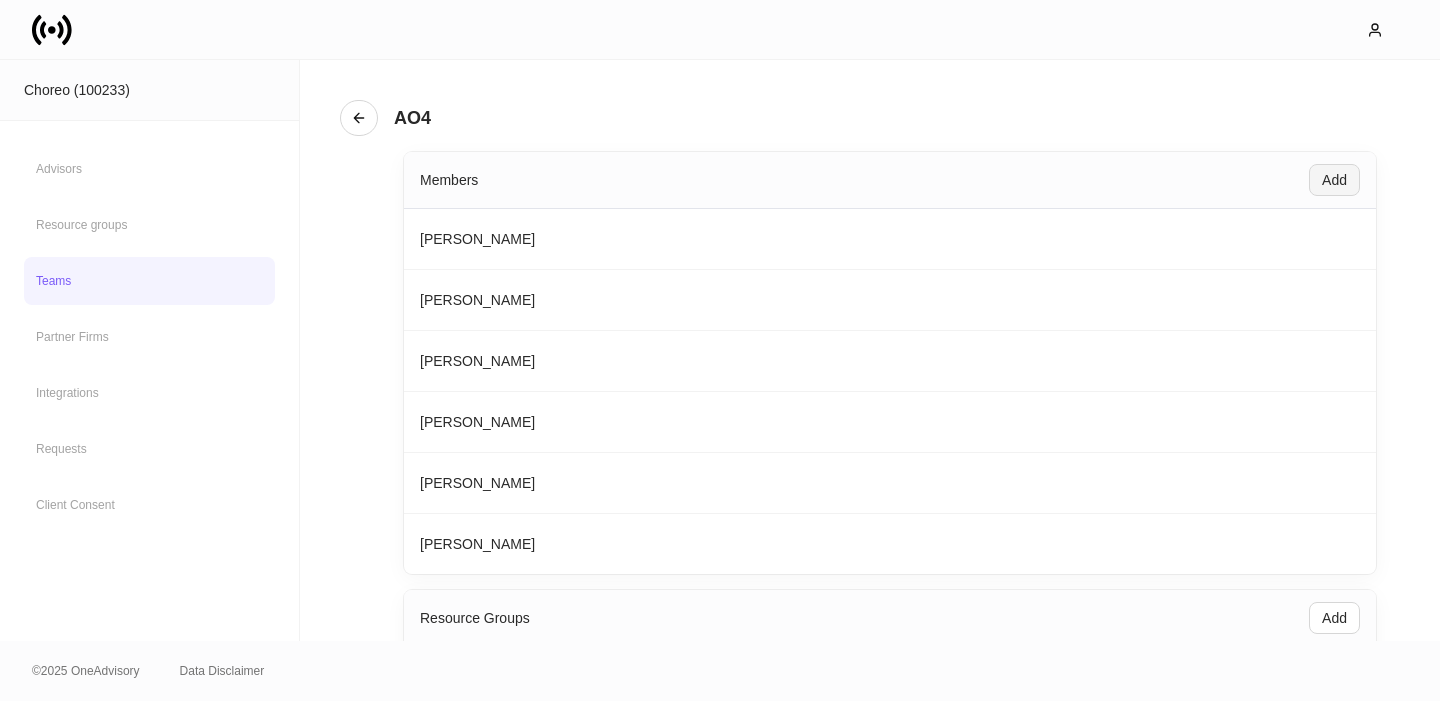 click on "Add" at bounding box center [1334, 180] 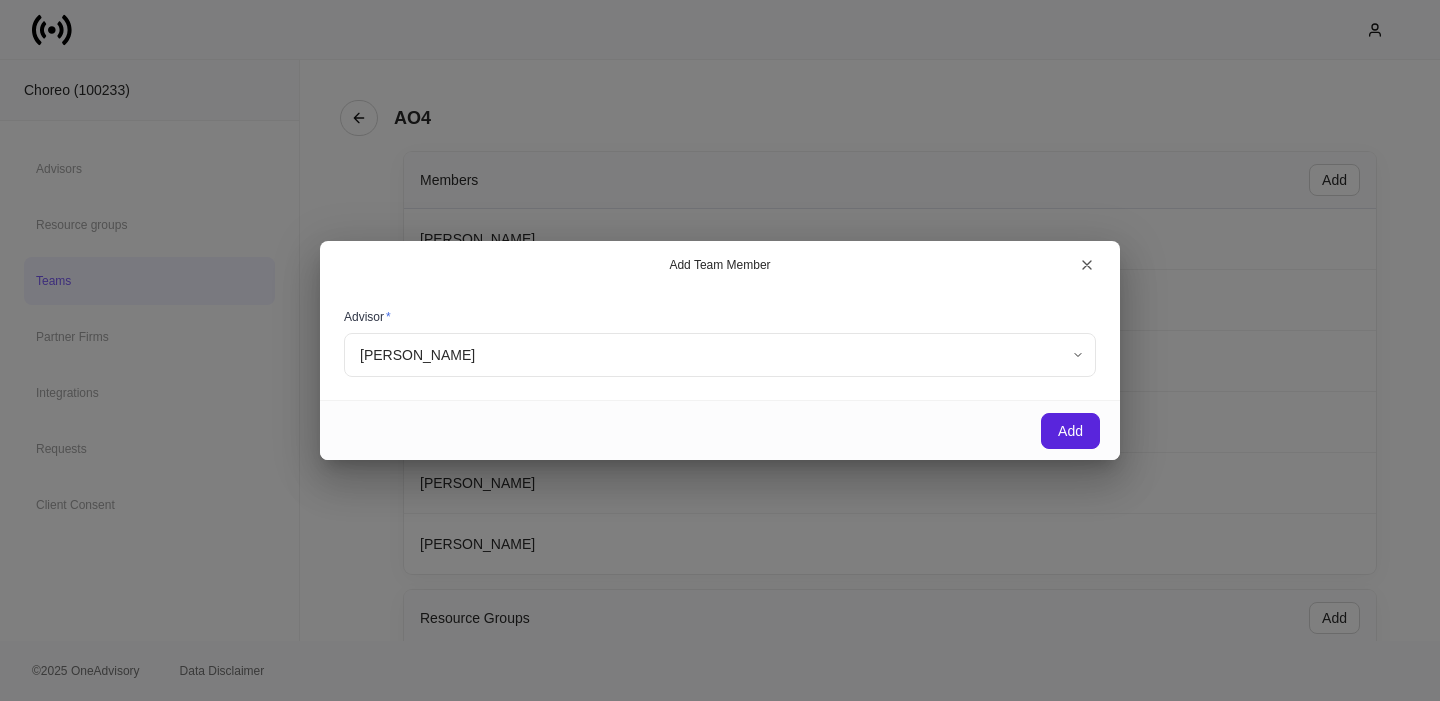 click on "Choreo (100233) Advisors Resource groups Teams Partner Firms Integrations Requests Client Consent AO4 Members Add [PERSON_NAME] [PERSON_NAME] [PERSON_NAME] [PERSON_NAME] [PERSON_NAME] Same [PERSON_NAME] Resource Groups Add [GEOGRAPHIC_DATA] [GEOGRAPHIC_DATA] [GEOGRAPHIC_DATA] [GEOGRAPHIC_DATA] Sharing Team Healdsburg [GEOGRAPHIC_DATA] [GEOGRAPHIC_DATA] [GEOGRAPHIC_DATA] [GEOGRAPHIC_DATA] [GEOGRAPHIC_DATA] [GEOGRAPHIC_DATA] [GEOGRAPHIC_DATA] [GEOGRAPHIC_DATA] Mt. Shasta [GEOGRAPHIC_DATA] Orinda [GEOGRAPHIC_DATA] ©  2025   OneAdvisory Data Disclaimer
Add Team Member Advisor * [PERSON_NAME] ****** ​ Add" at bounding box center (720, 350) 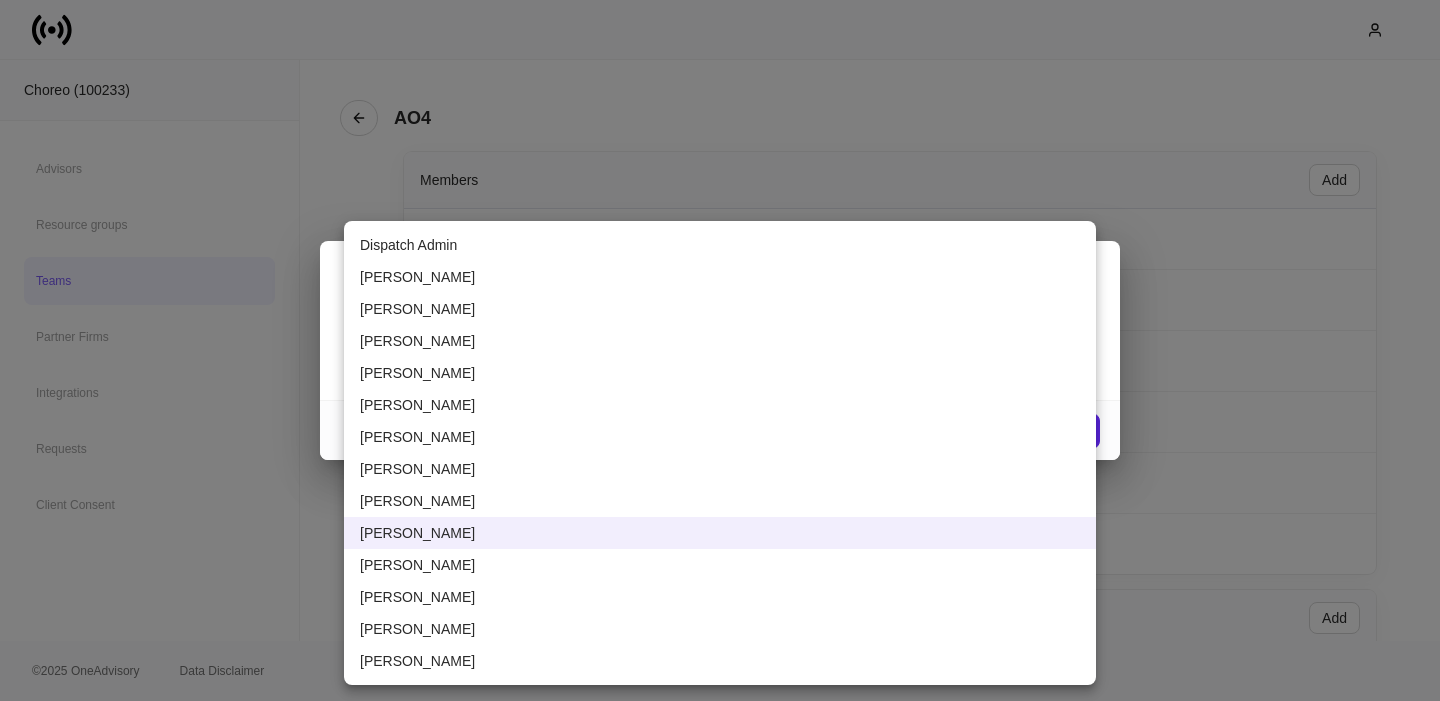 click on "[PERSON_NAME]" at bounding box center [720, 565] 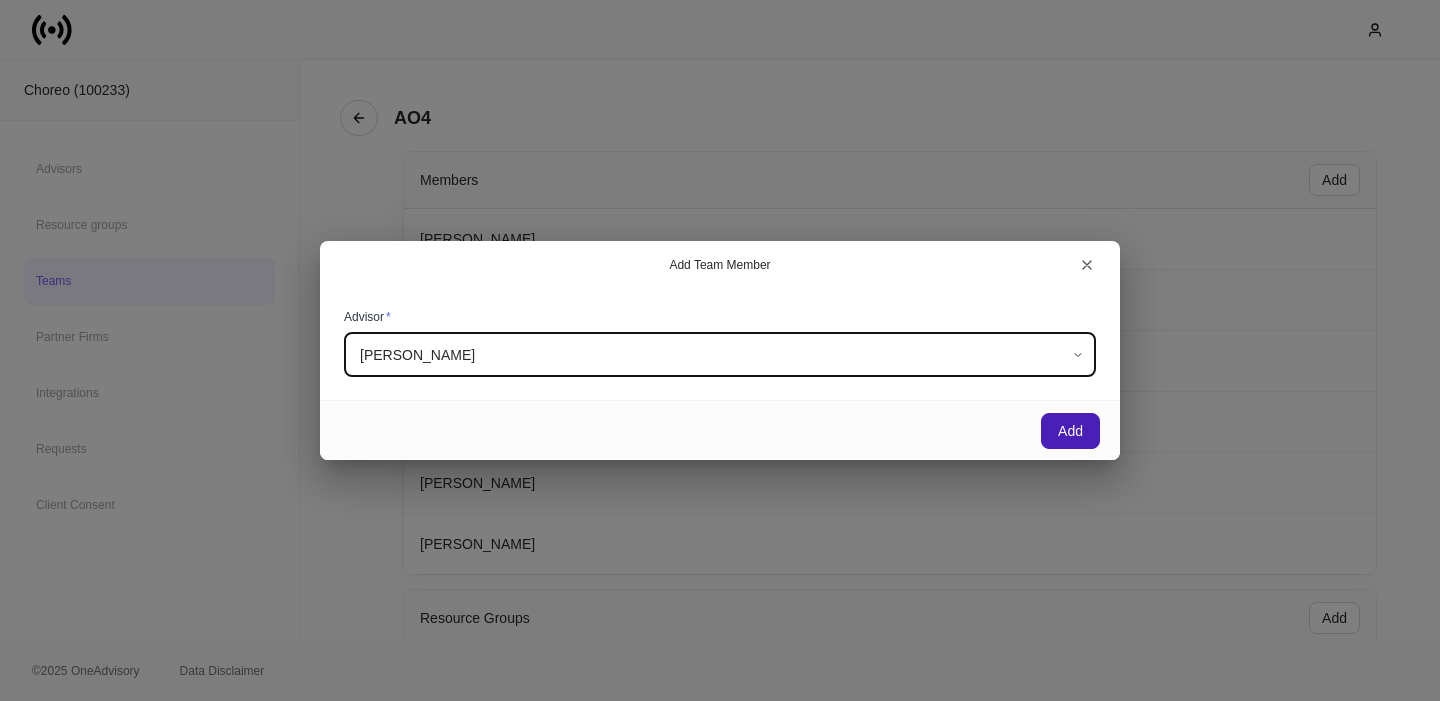 drag, startPoint x: 1059, startPoint y: 431, endPoint x: 1079, endPoint y: 399, distance: 37.735924 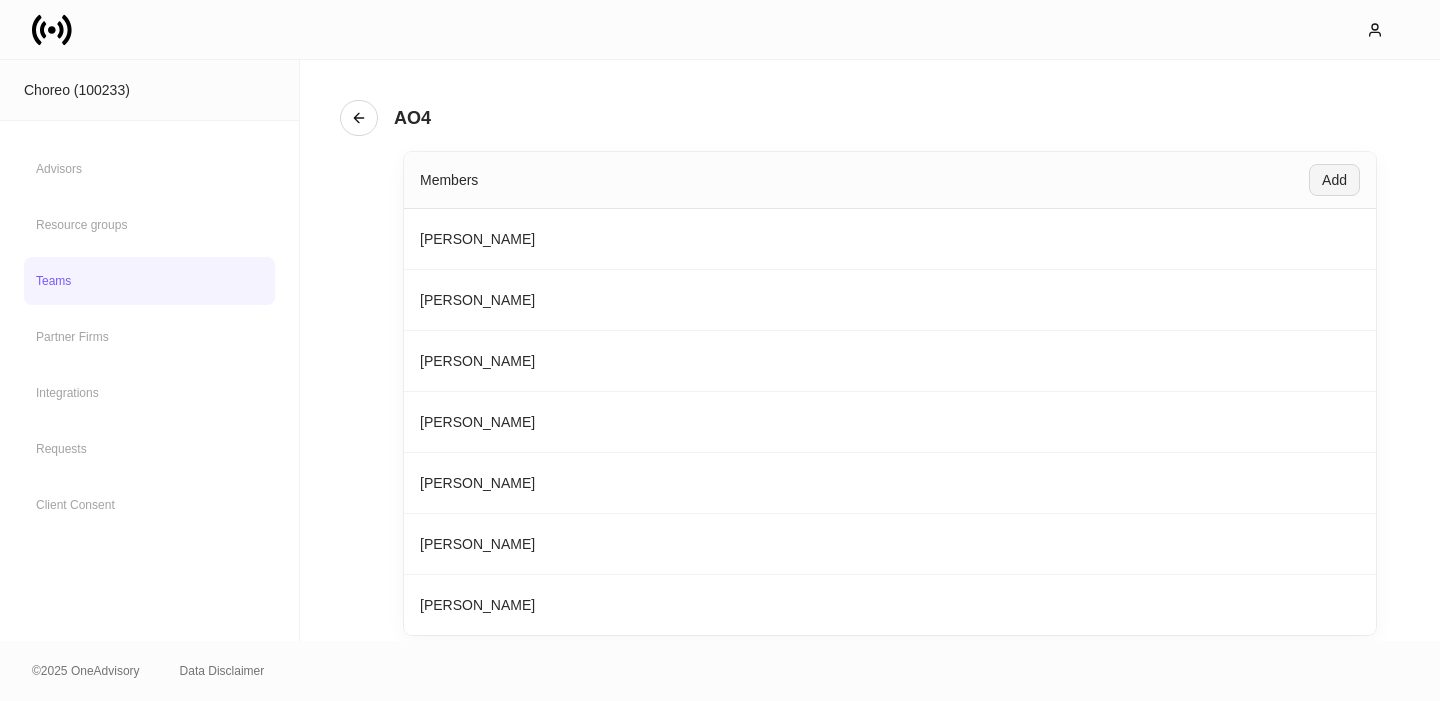 click on "Add" at bounding box center [1334, 180] 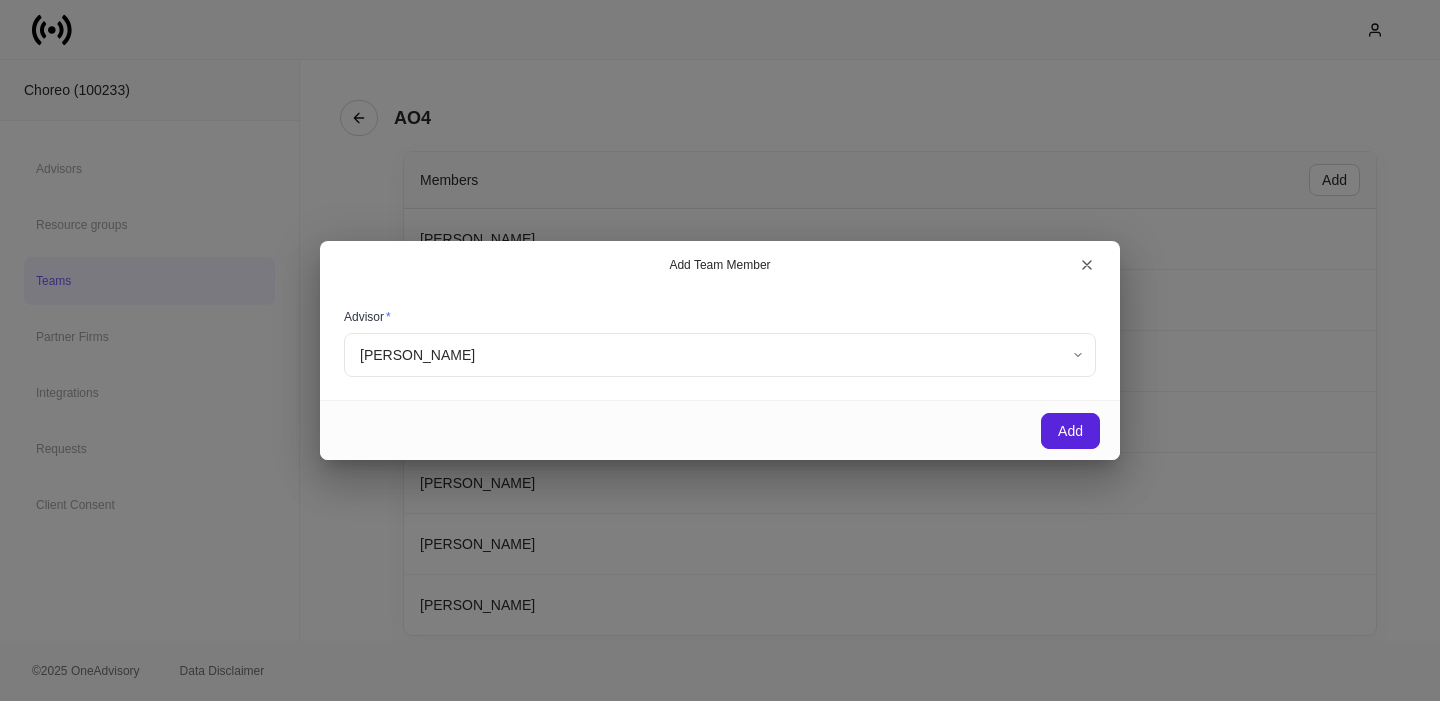 click on "Choreo (100233) Advisors Resource groups Teams Partner Firms Integrations Requests Client Consent AO4 Members Add [PERSON_NAME] [PERSON_NAME] [PERSON_NAME] [PERSON_NAME] [PERSON_NAME] [PERSON_NAME] [PERSON_NAME] Resource Groups Add [GEOGRAPHIC_DATA] [GEOGRAPHIC_DATA] [GEOGRAPHIC_DATA] Duluth Sharing Team Healdsburg [GEOGRAPHIC_DATA] [GEOGRAPHIC_DATA] [GEOGRAPHIC_DATA] [GEOGRAPHIC_DATA] [GEOGRAPHIC_DATA] [GEOGRAPHIC_DATA] [GEOGRAPHIC_DATA] [GEOGRAPHIC_DATA] Mt. Shasta [GEOGRAPHIC_DATA] Orinda [GEOGRAPHIC_DATA] ©  2025   OneAdvisory Data Disclaimer
Add Team Member Advisor * [PERSON_NAME] ****** ​ Add" at bounding box center (720, 350) 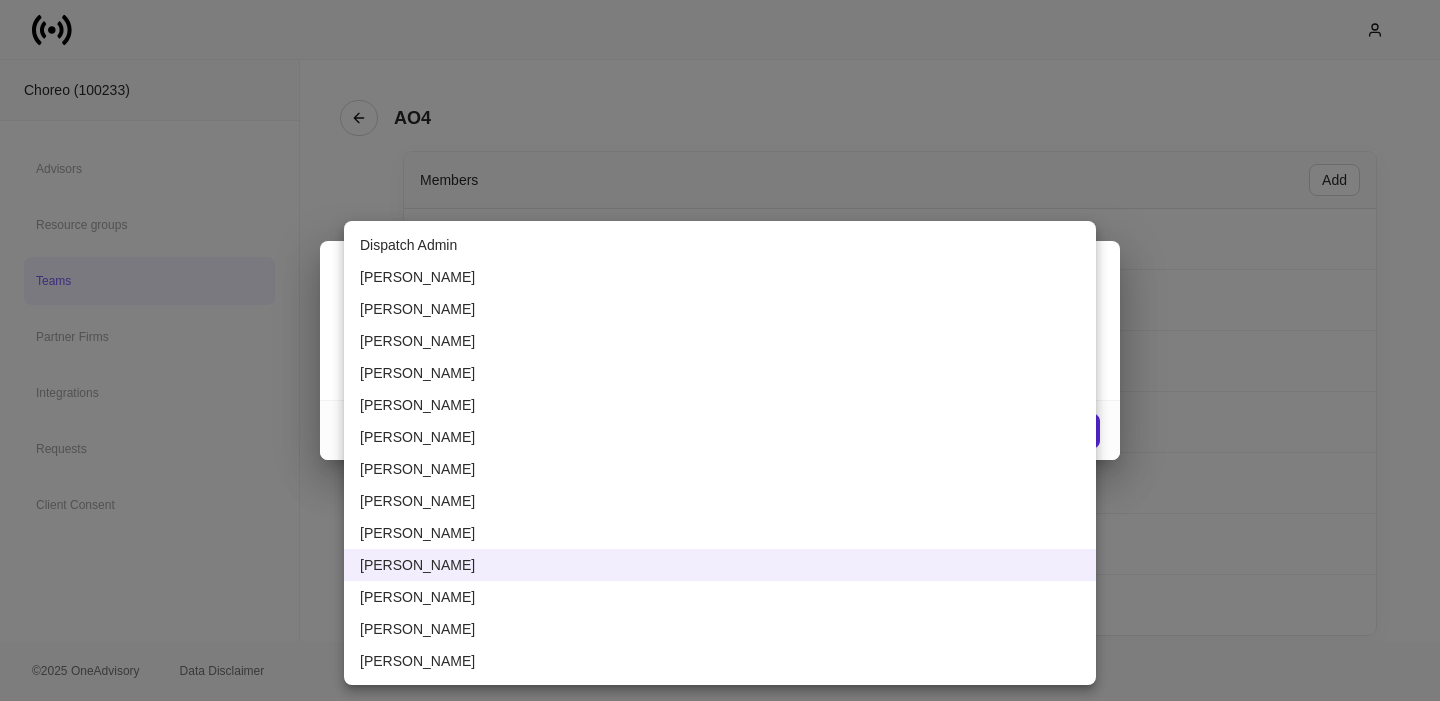 click on "[PERSON_NAME]" at bounding box center (720, 597) 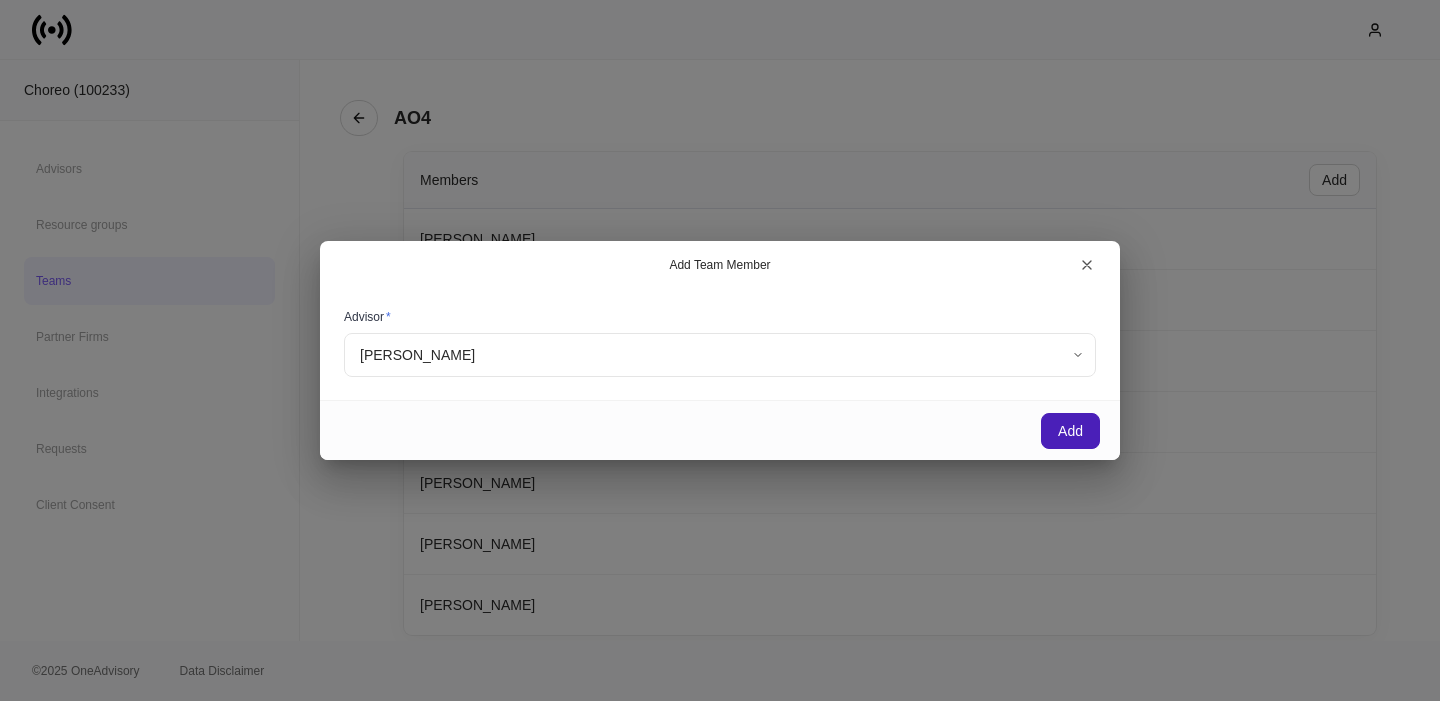 click on "Add" at bounding box center [1070, 431] 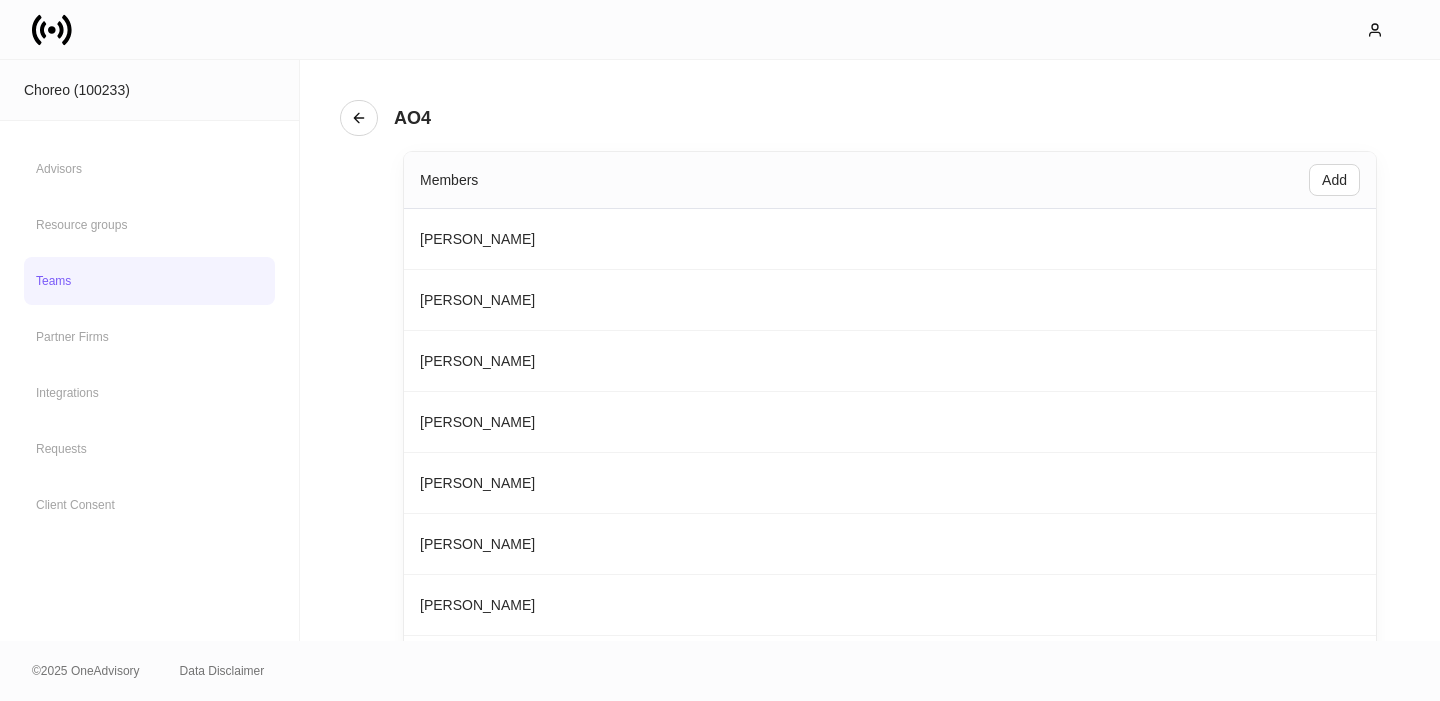 click on "Teams" at bounding box center [149, 281] 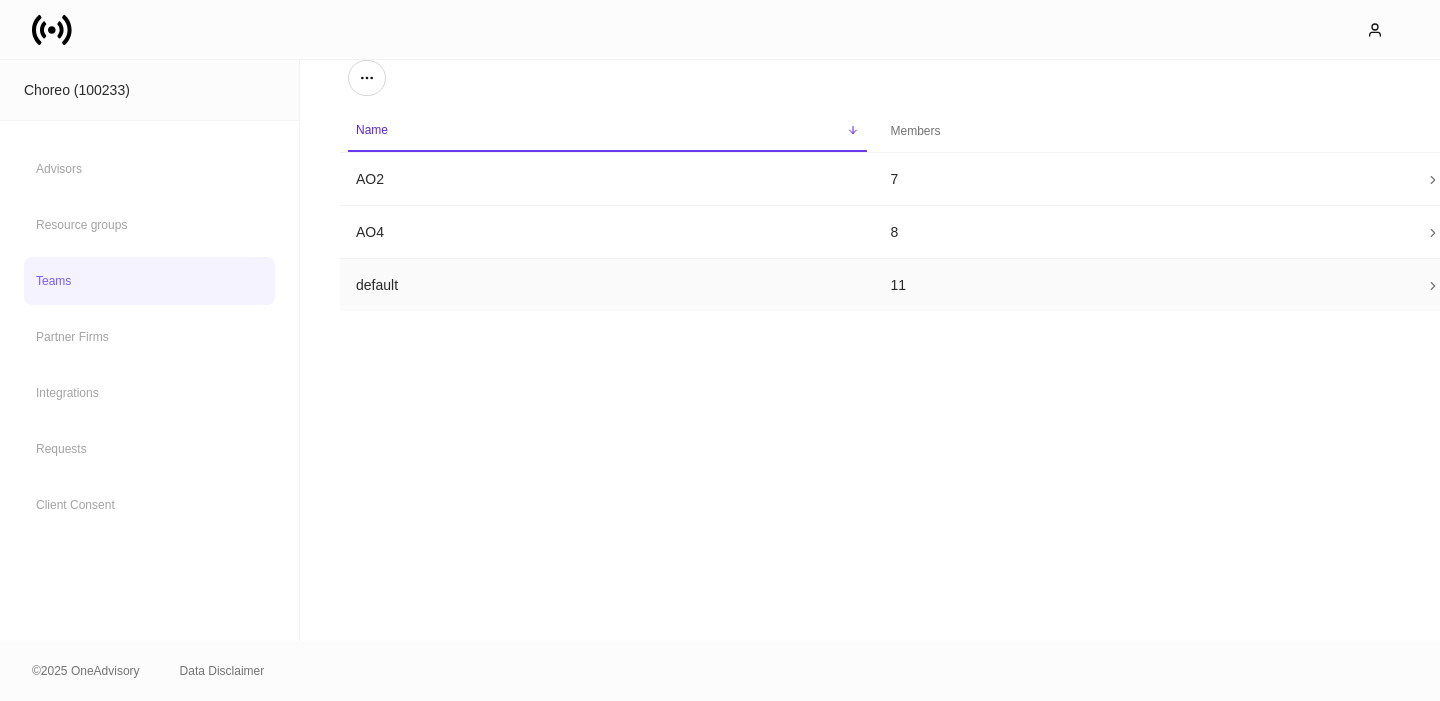 click on "default" at bounding box center (607, 285) 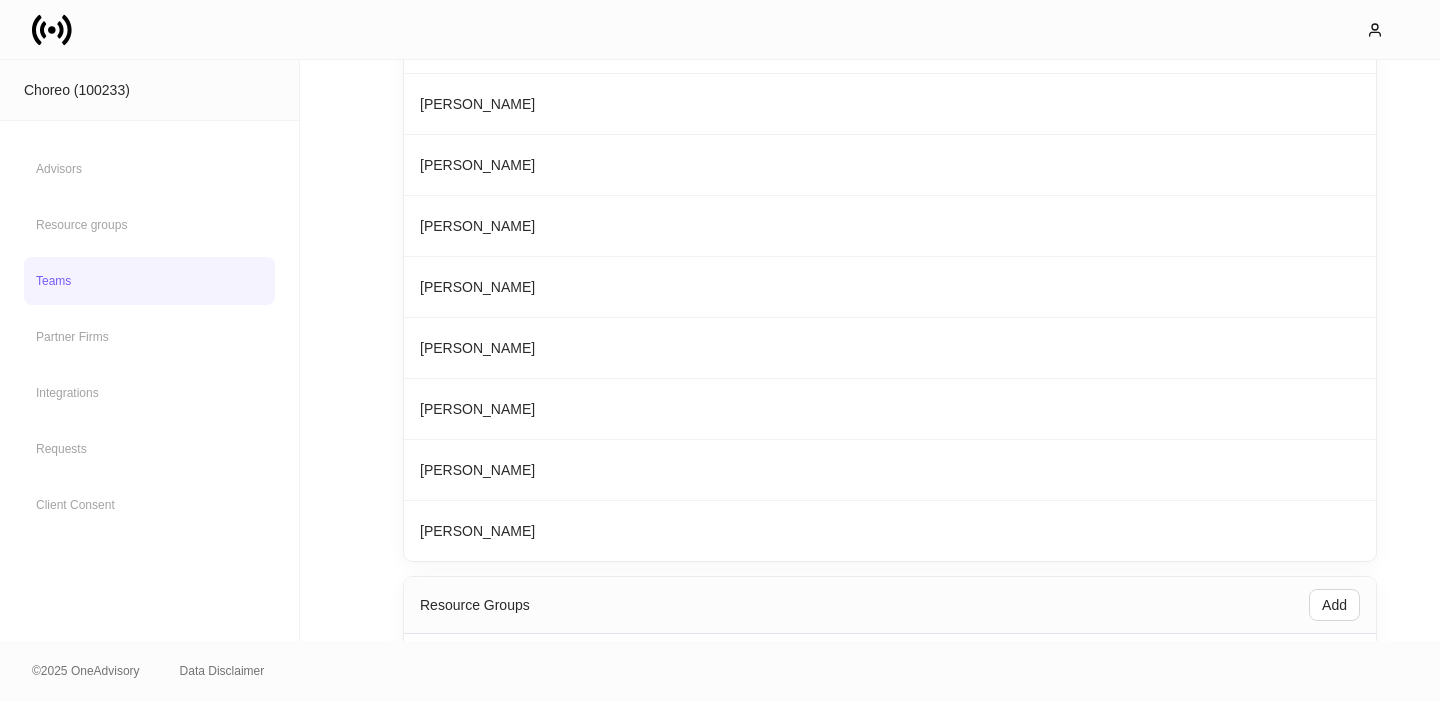 scroll, scrollTop: 371, scrollLeft: 0, axis: vertical 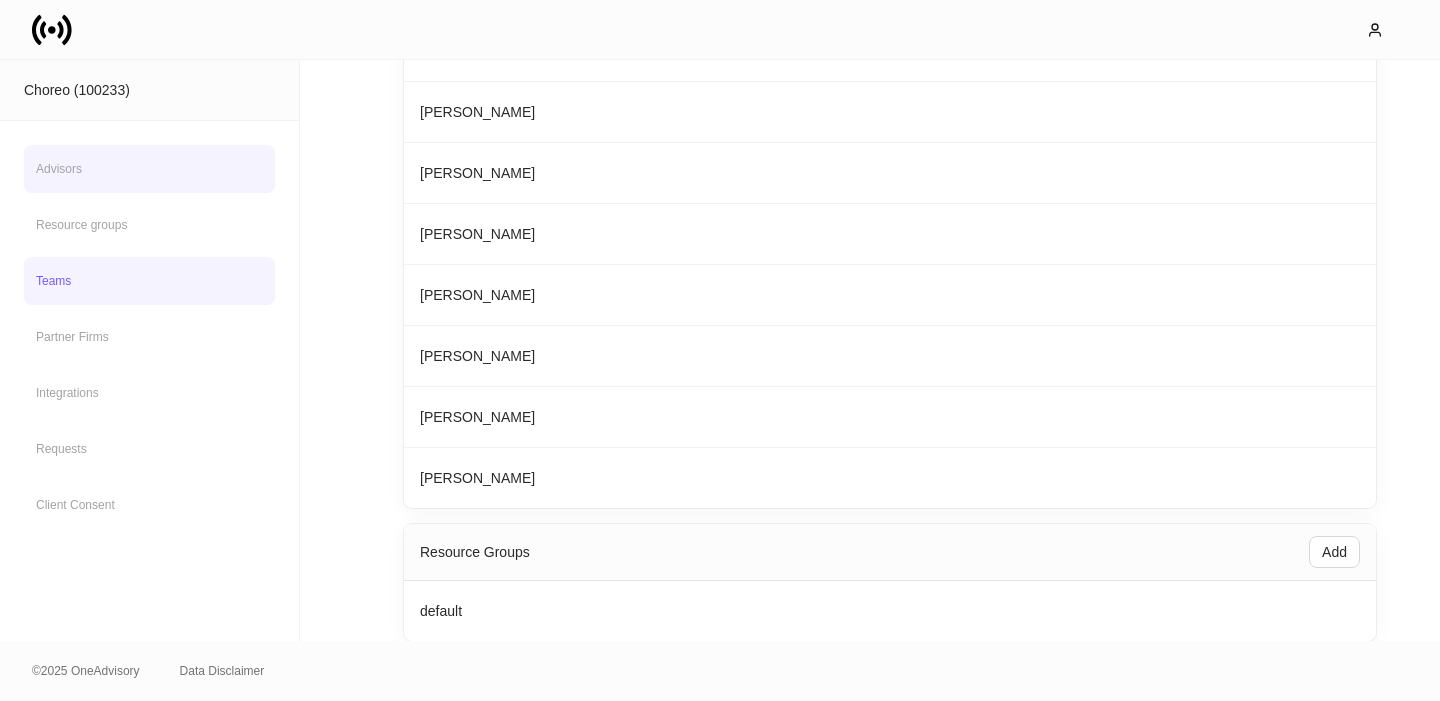 click on "Advisors" at bounding box center (149, 169) 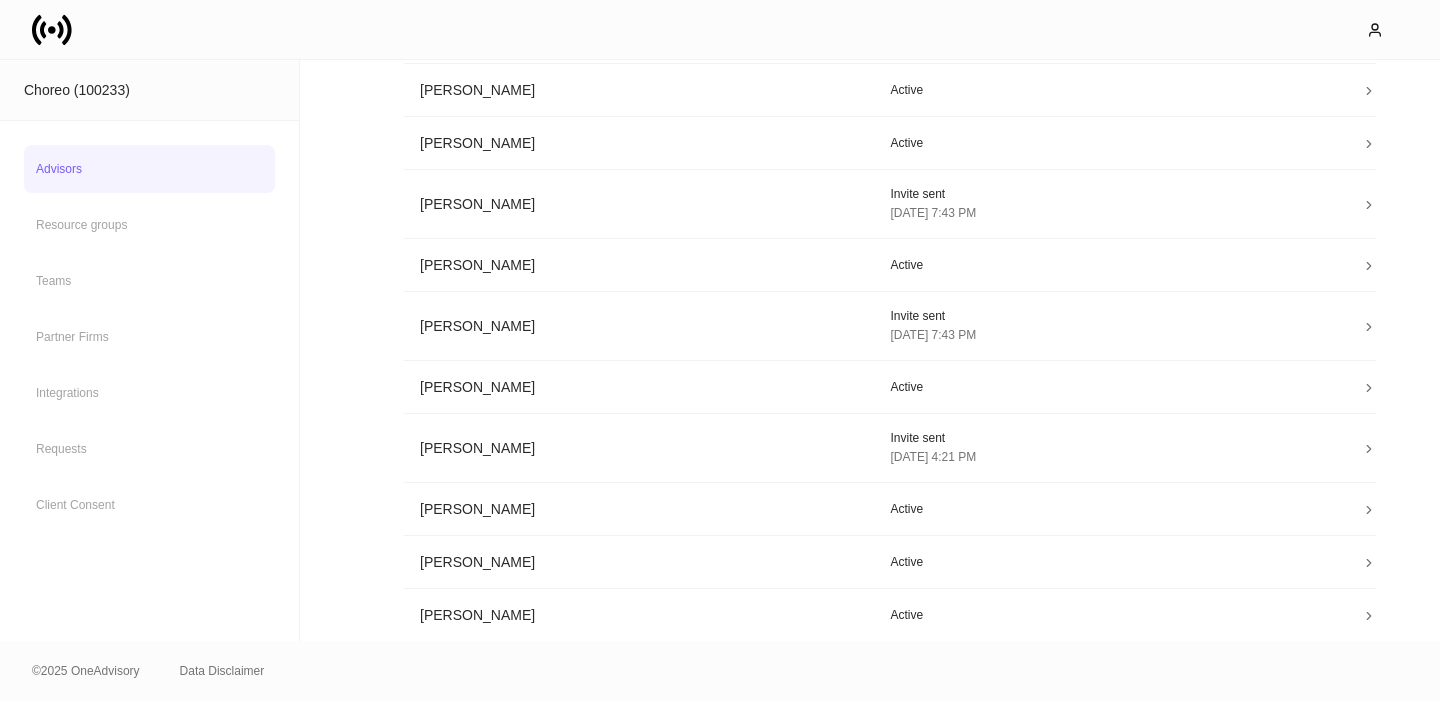 click 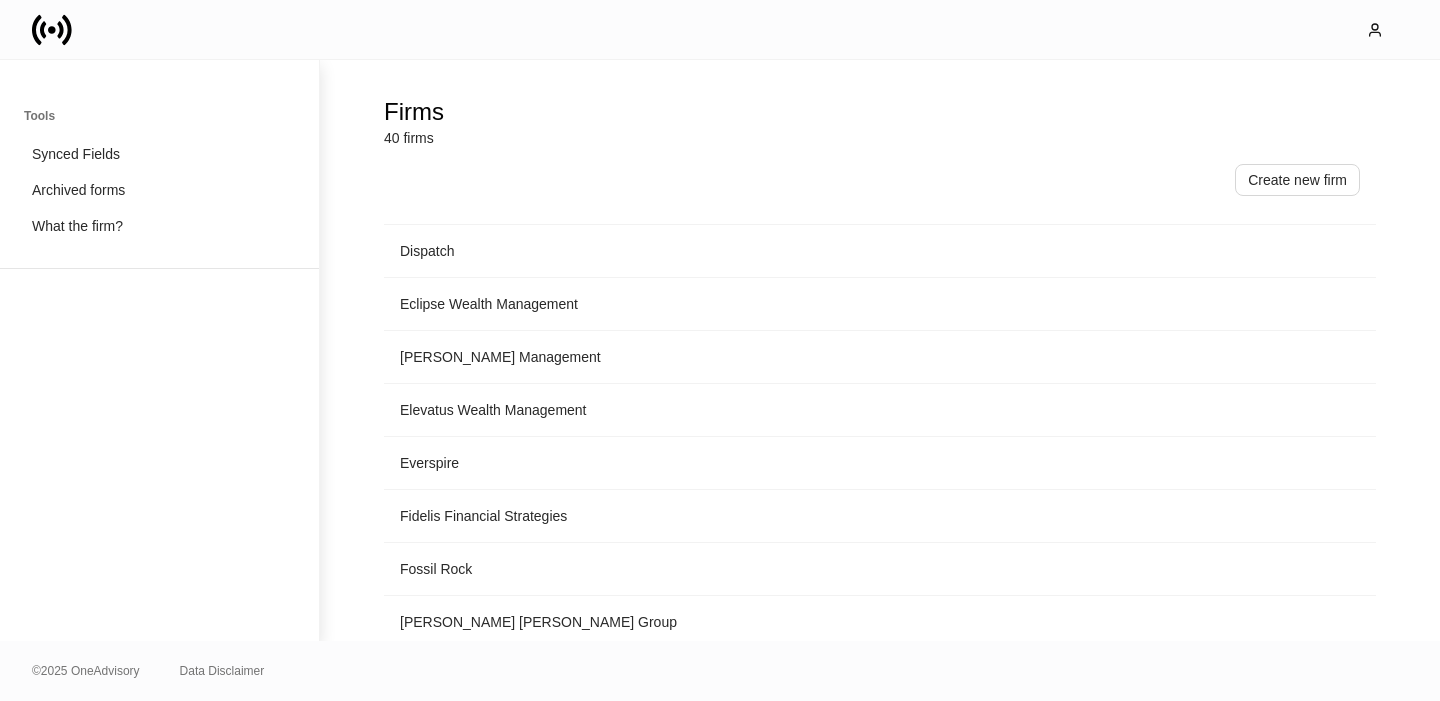 scroll, scrollTop: 985, scrollLeft: 0, axis: vertical 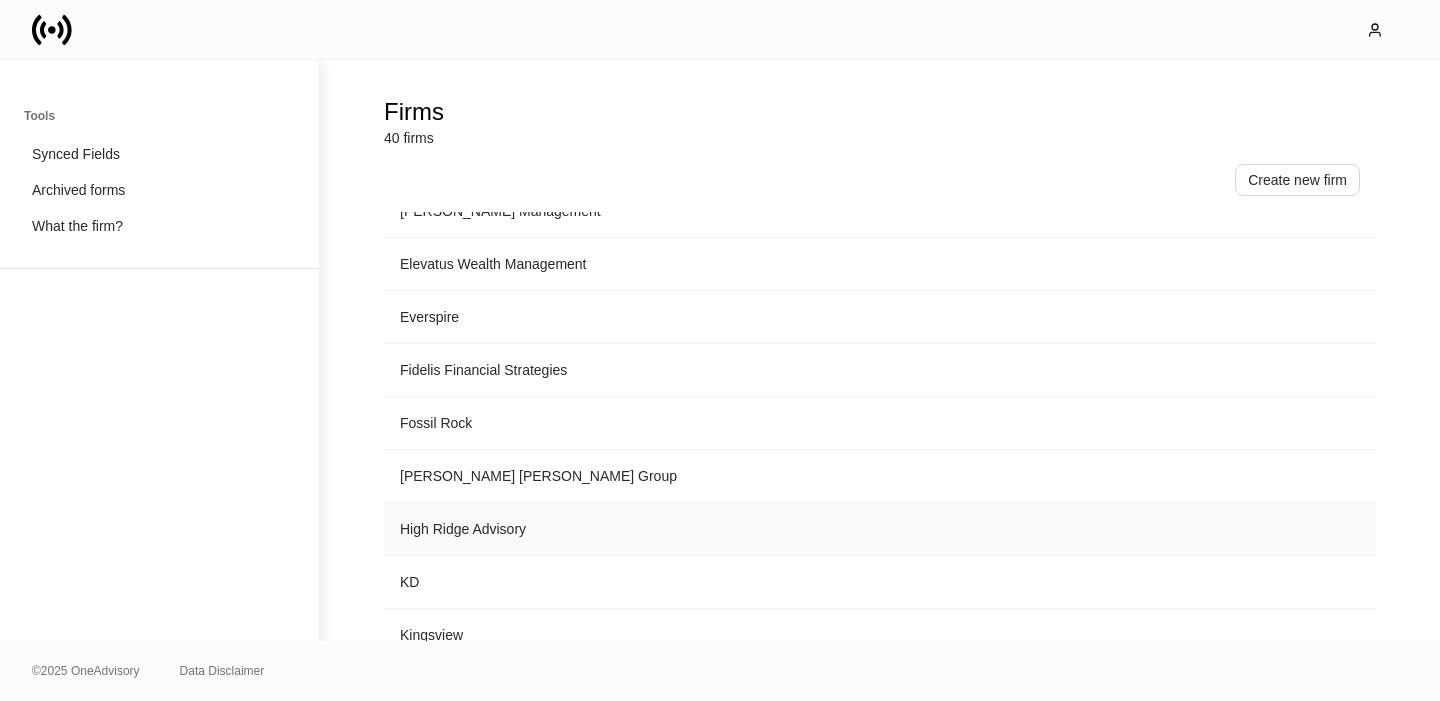 click on "High Ridge Advisory" at bounding box center [714, 529] 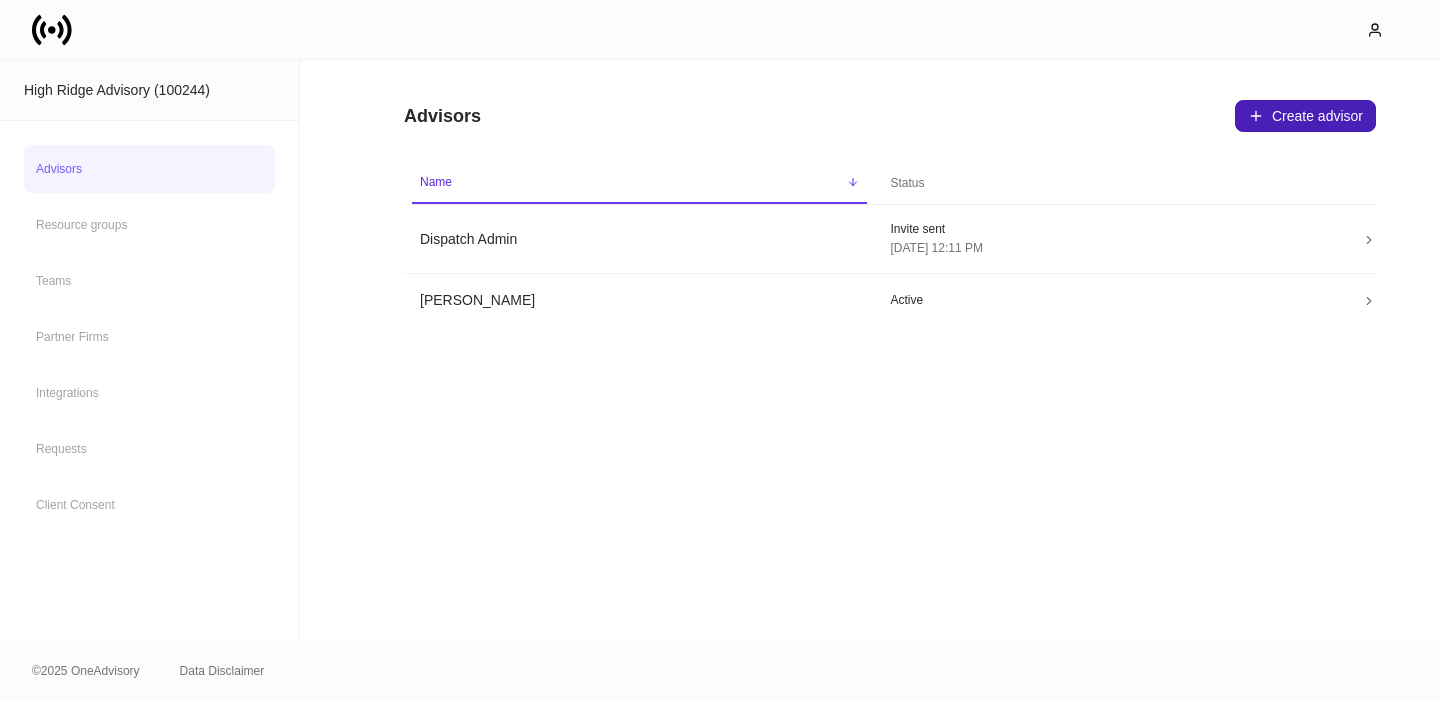 click on "Create advisor" at bounding box center (1305, 116) 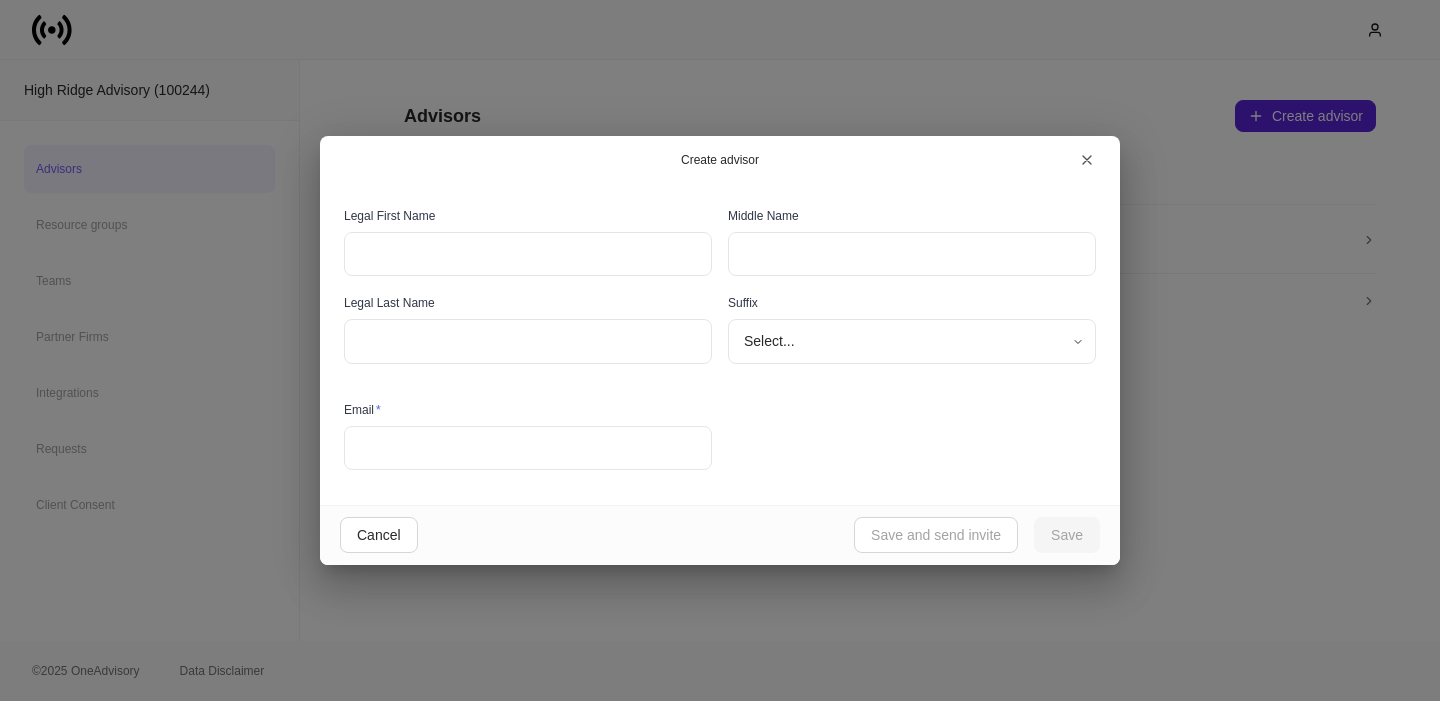 click at bounding box center (528, 254) 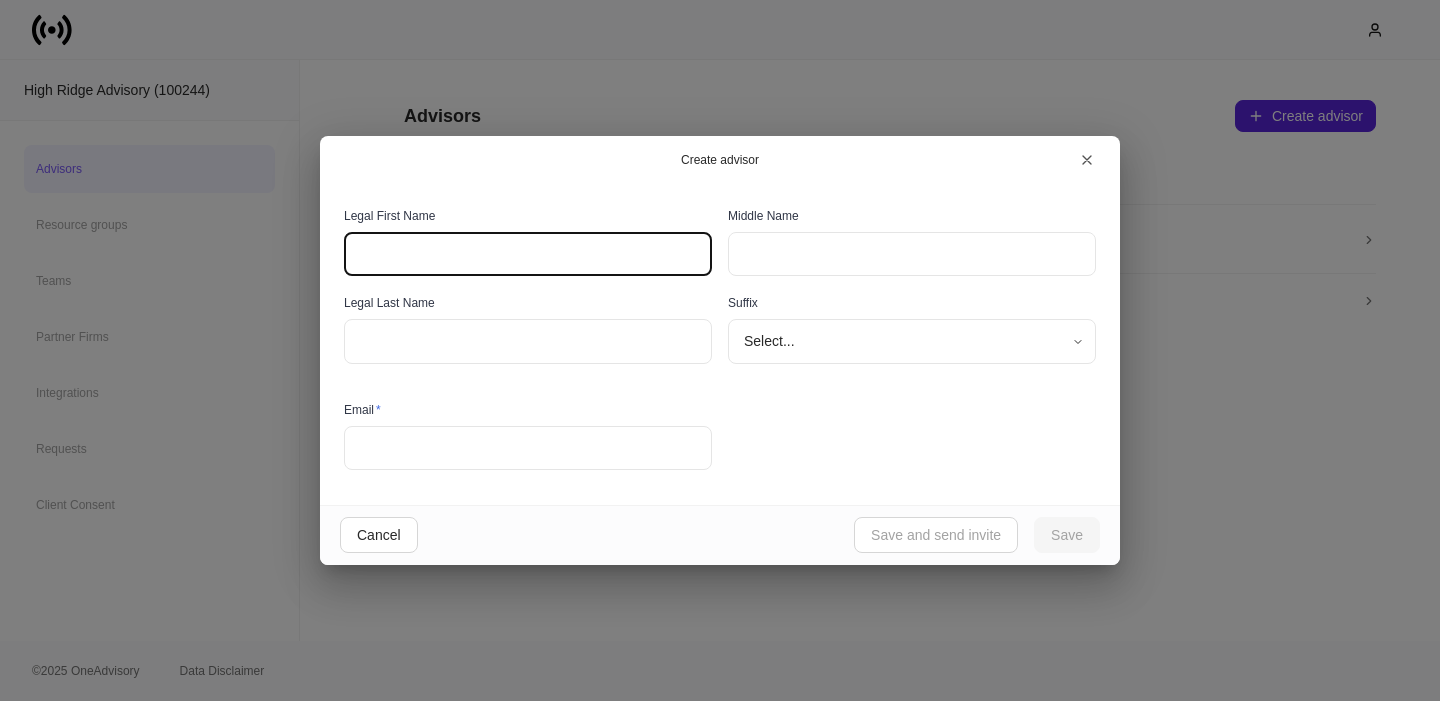 paste on "*****" 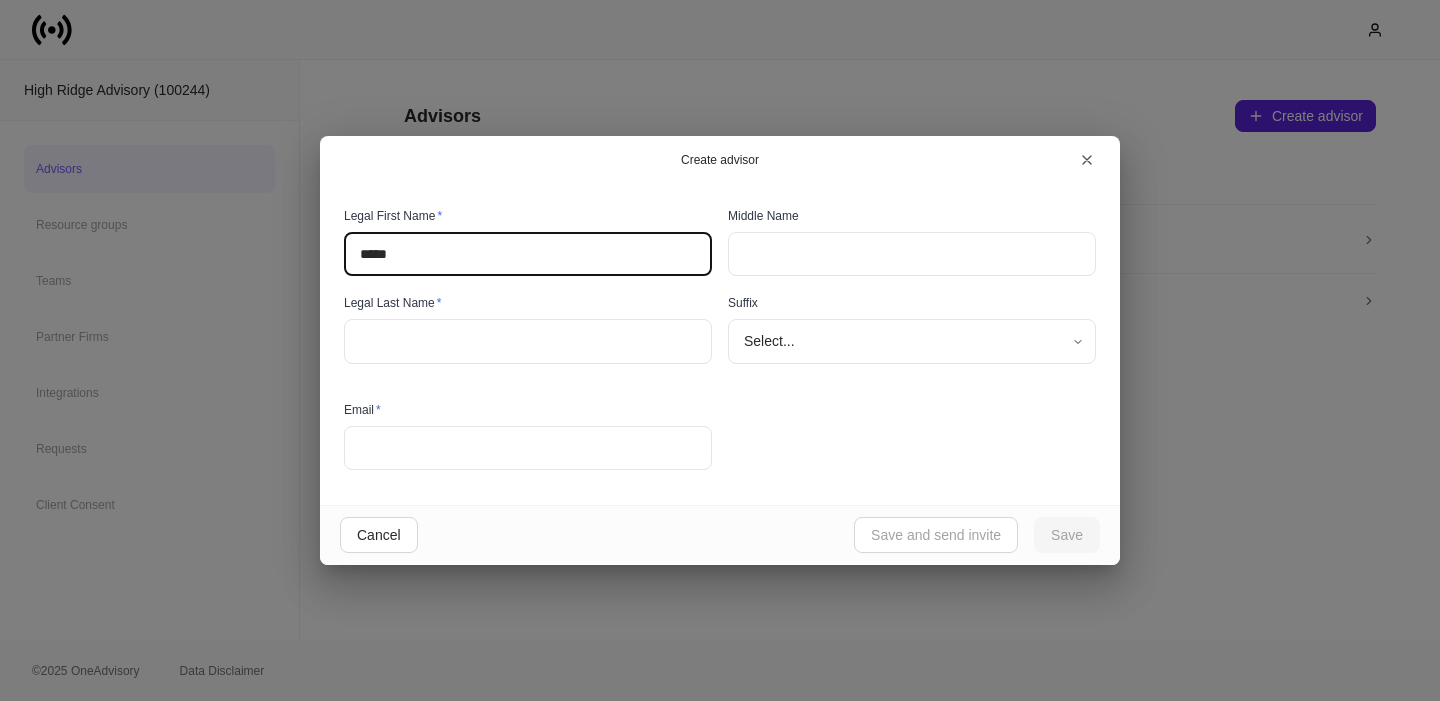 type on "*****" 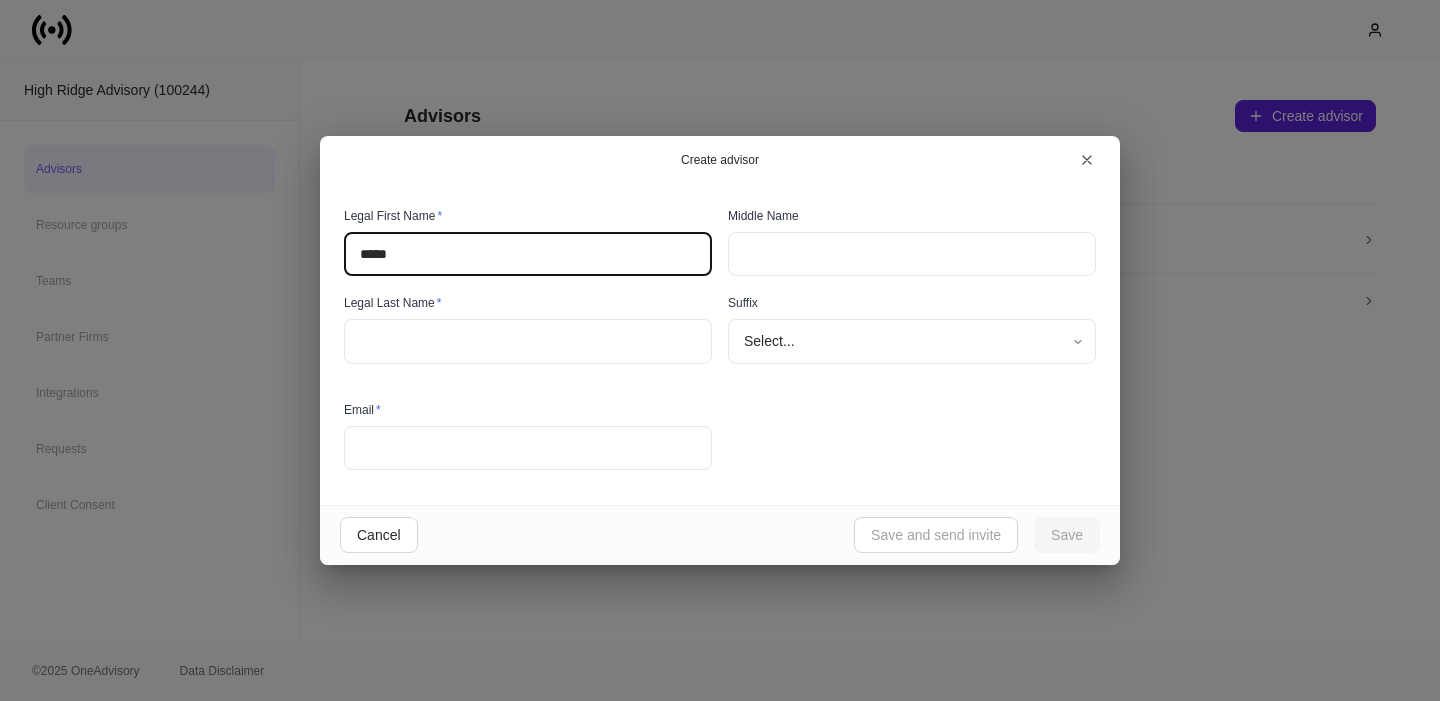 click at bounding box center (528, 341) 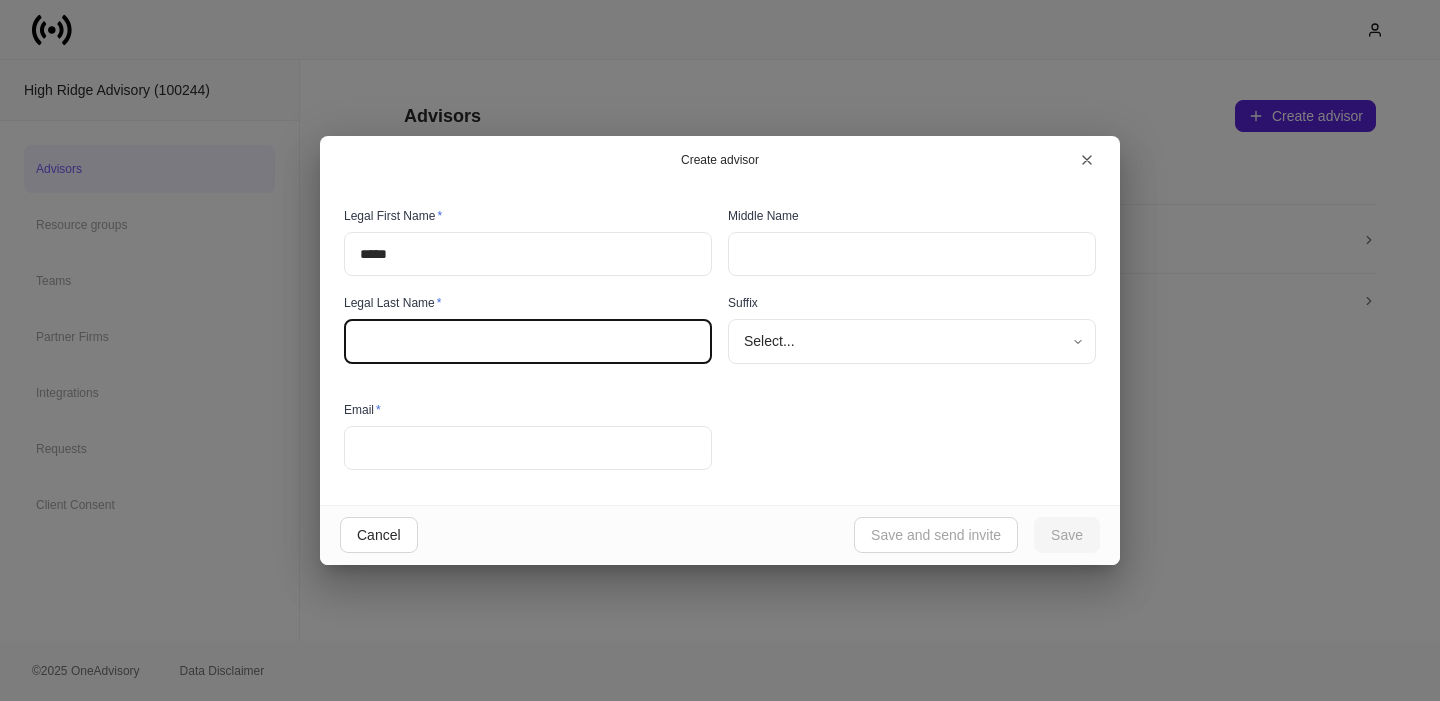 paste on "*********" 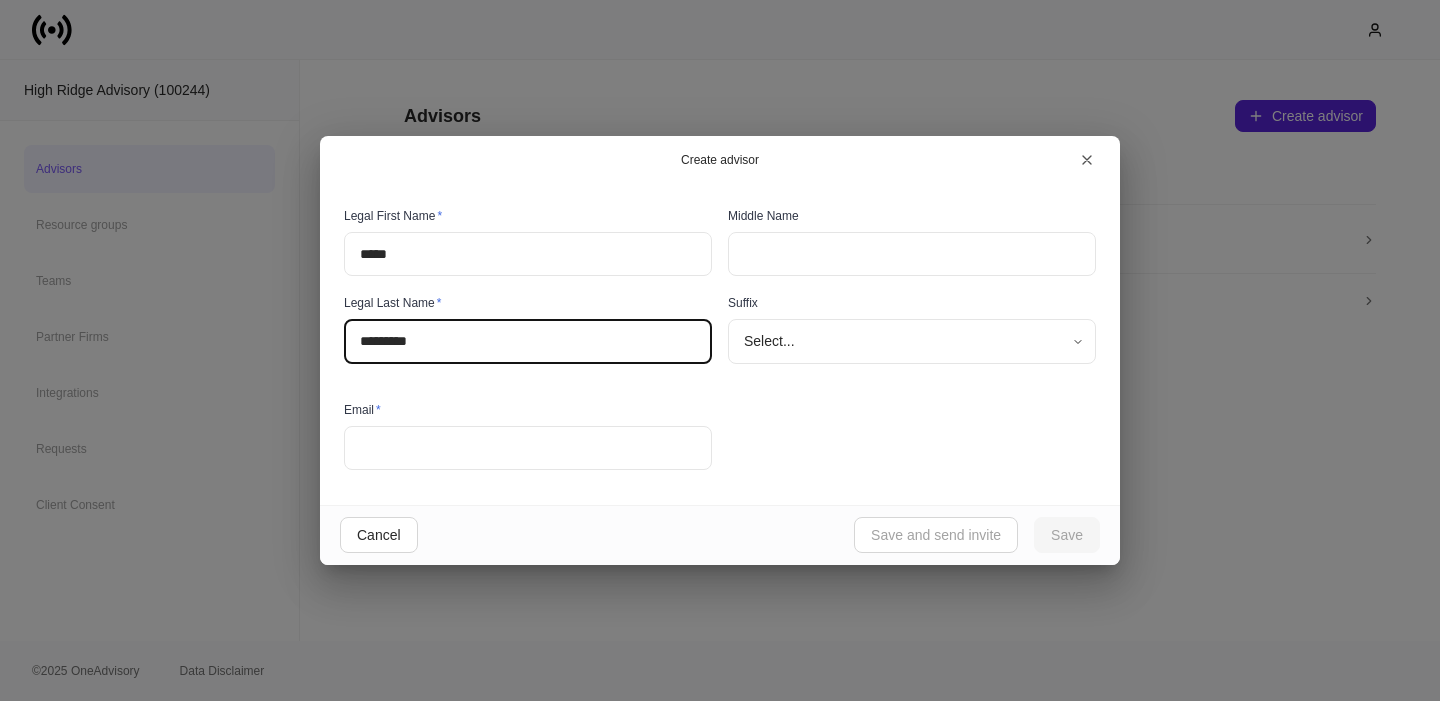 type on "*********" 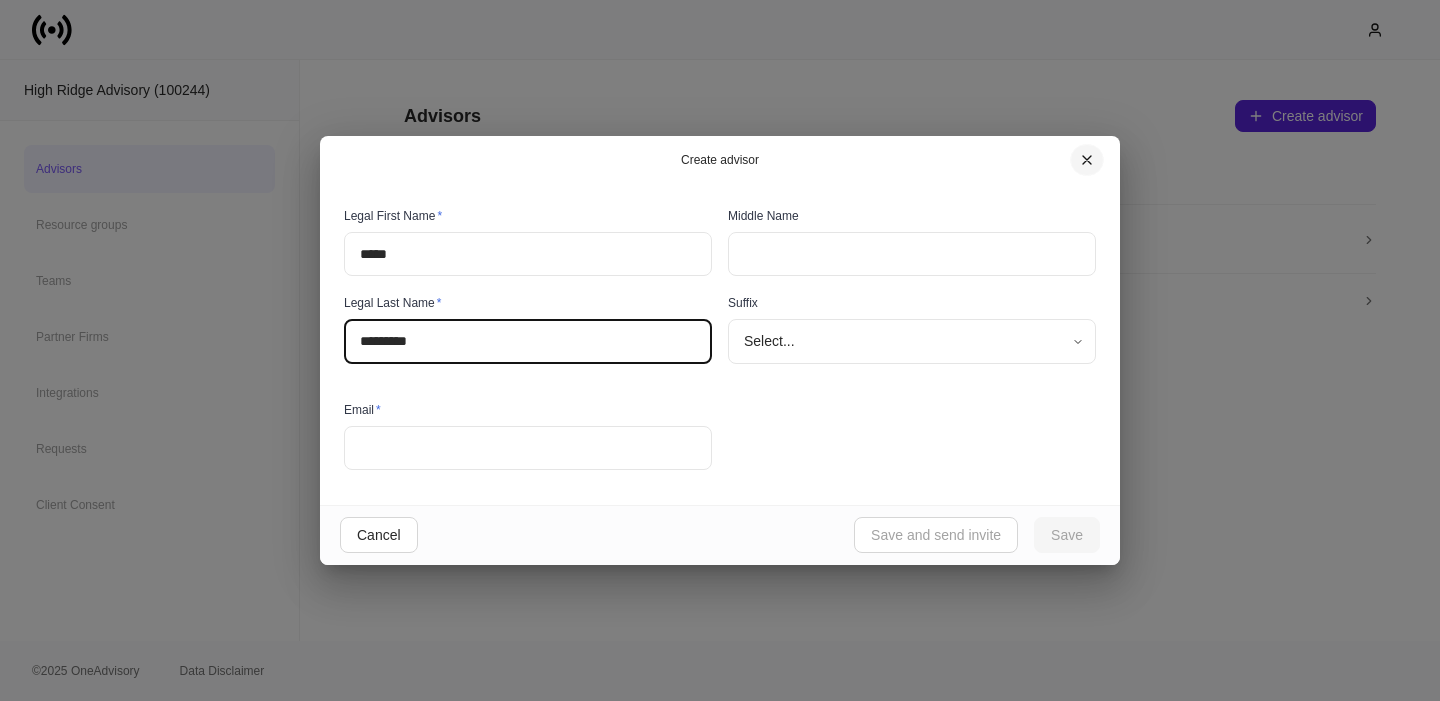 click 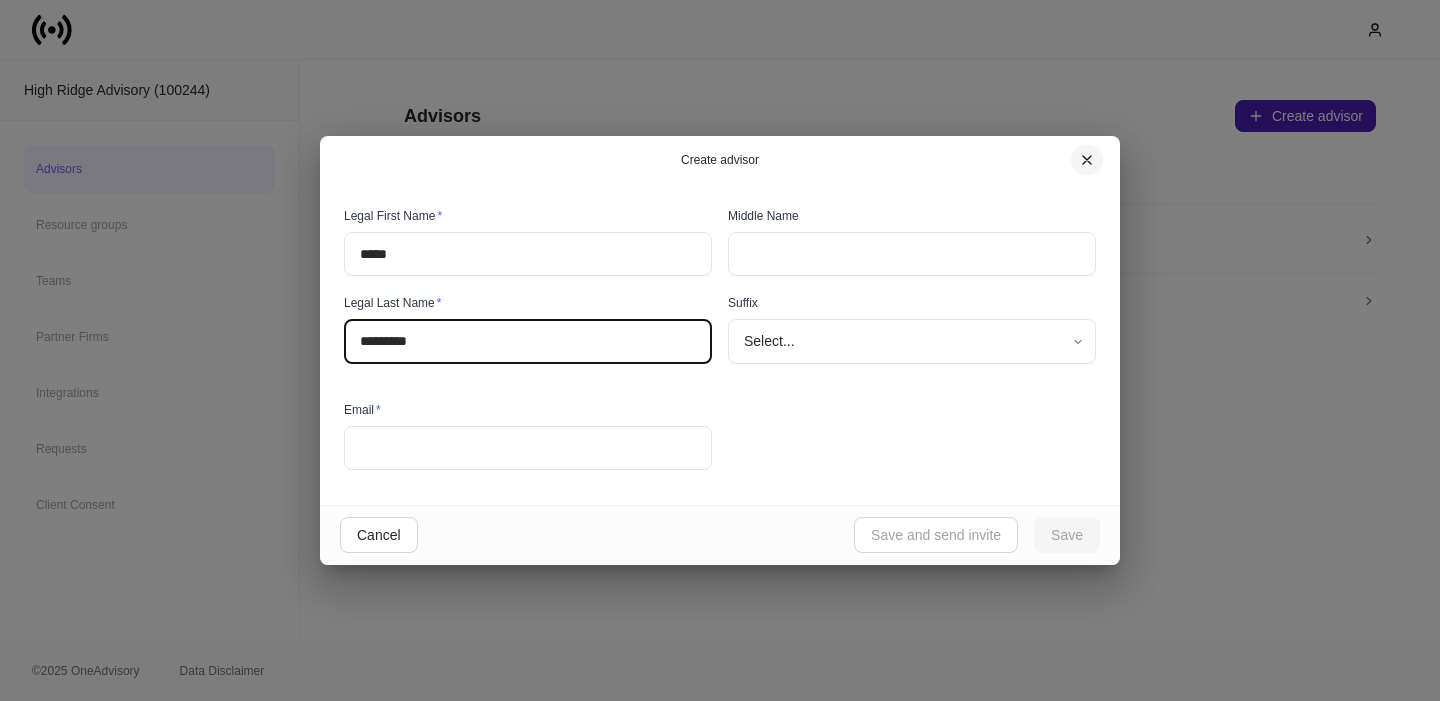 type 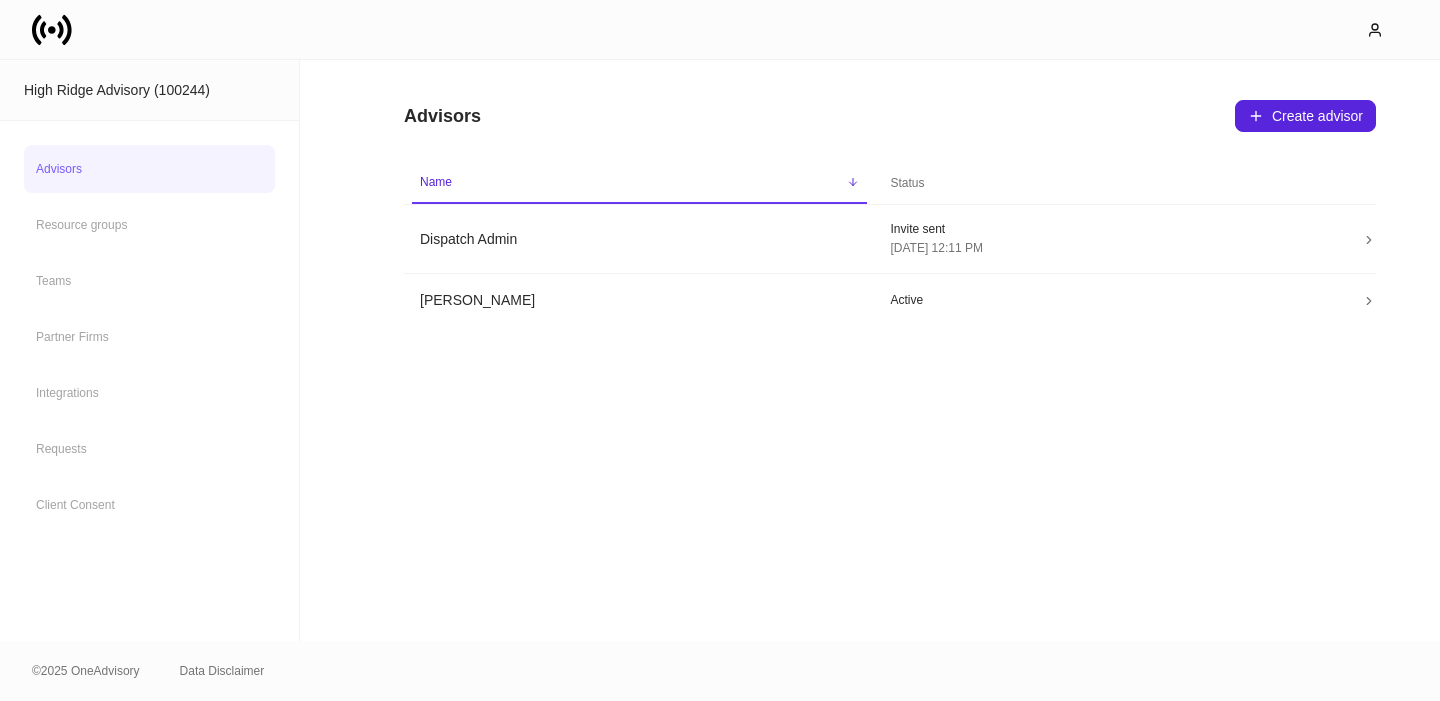 click 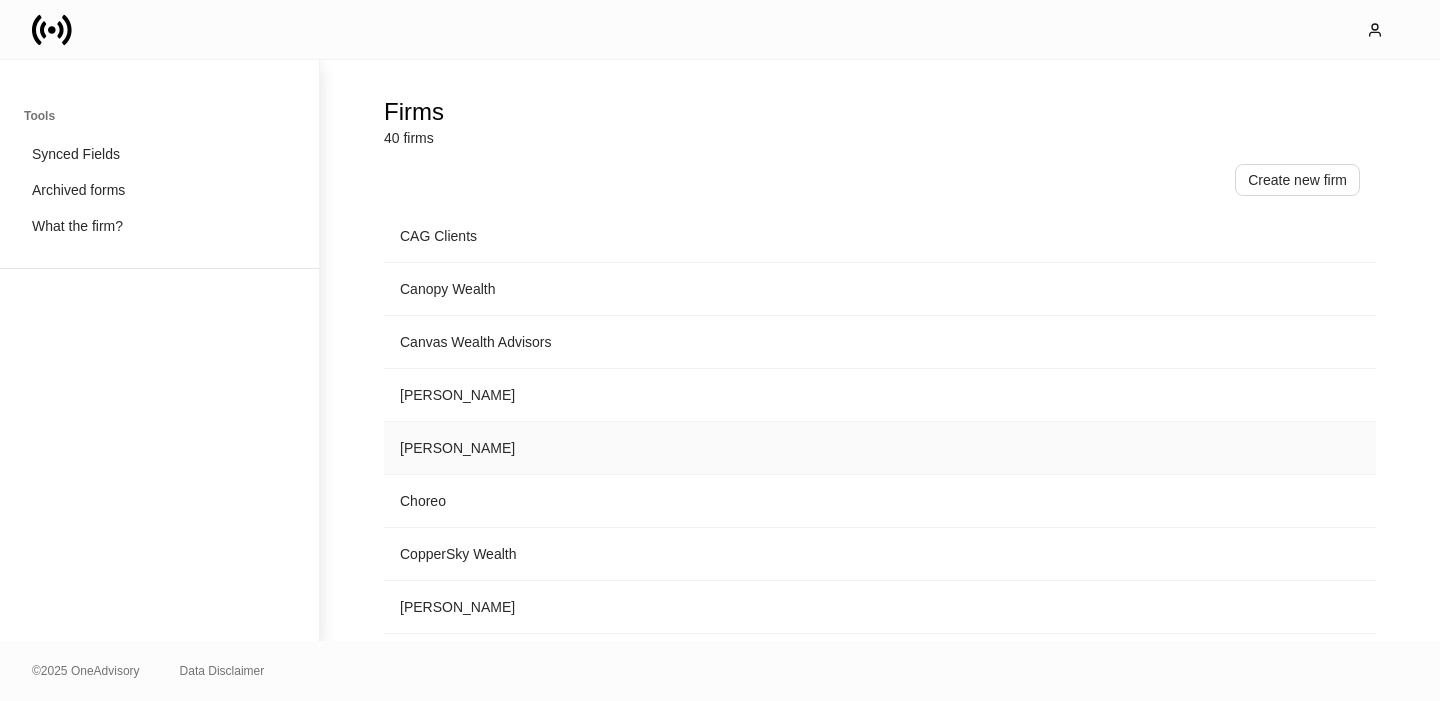 scroll, scrollTop: 403, scrollLeft: 0, axis: vertical 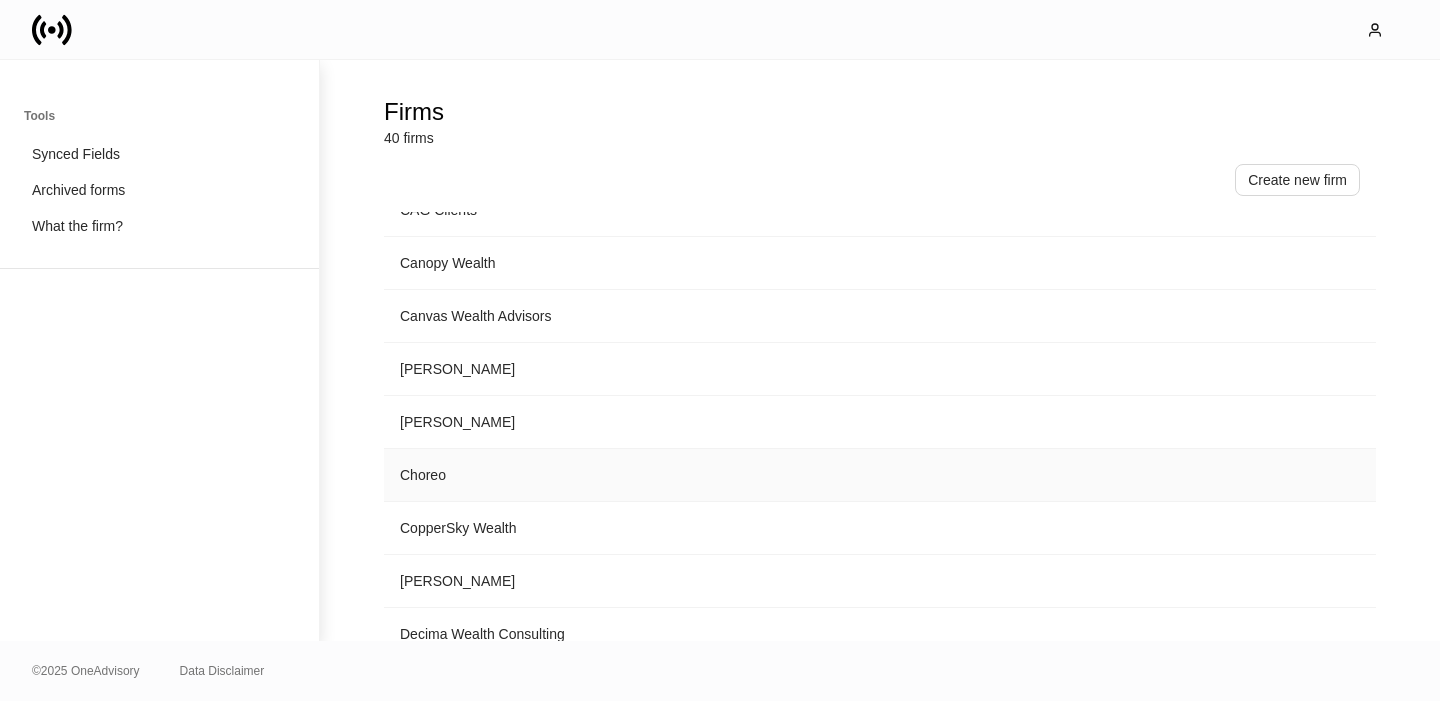 click on "Choreo" at bounding box center [714, 475] 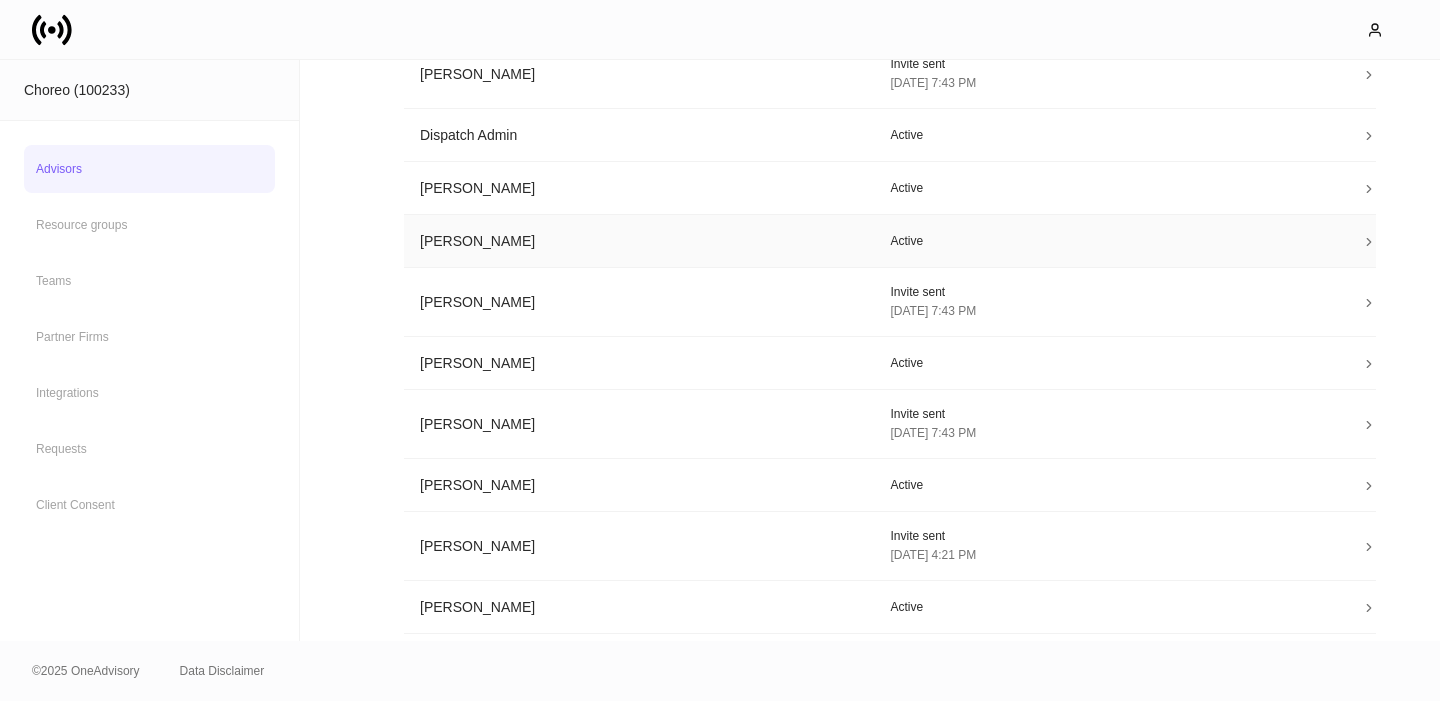 scroll, scrollTop: 369, scrollLeft: 0, axis: vertical 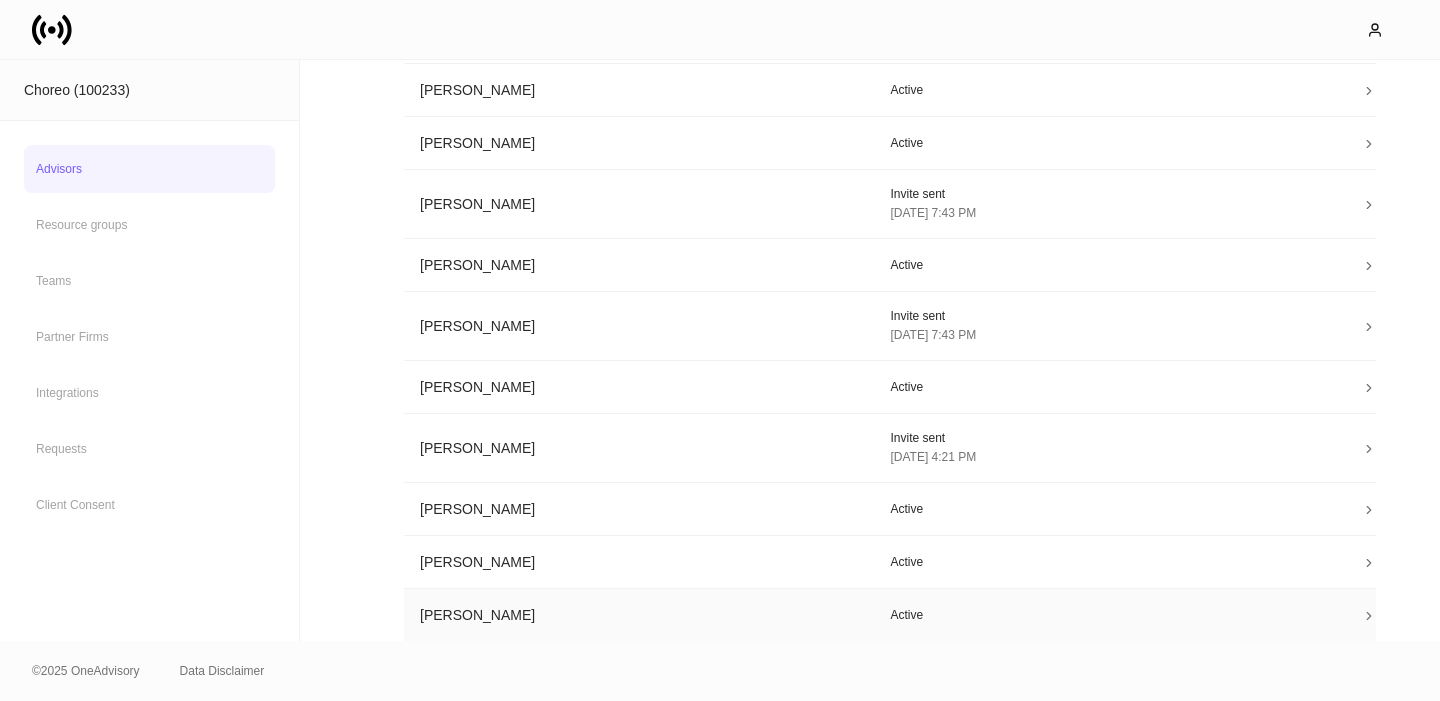 click on "[PERSON_NAME]" at bounding box center (639, 615) 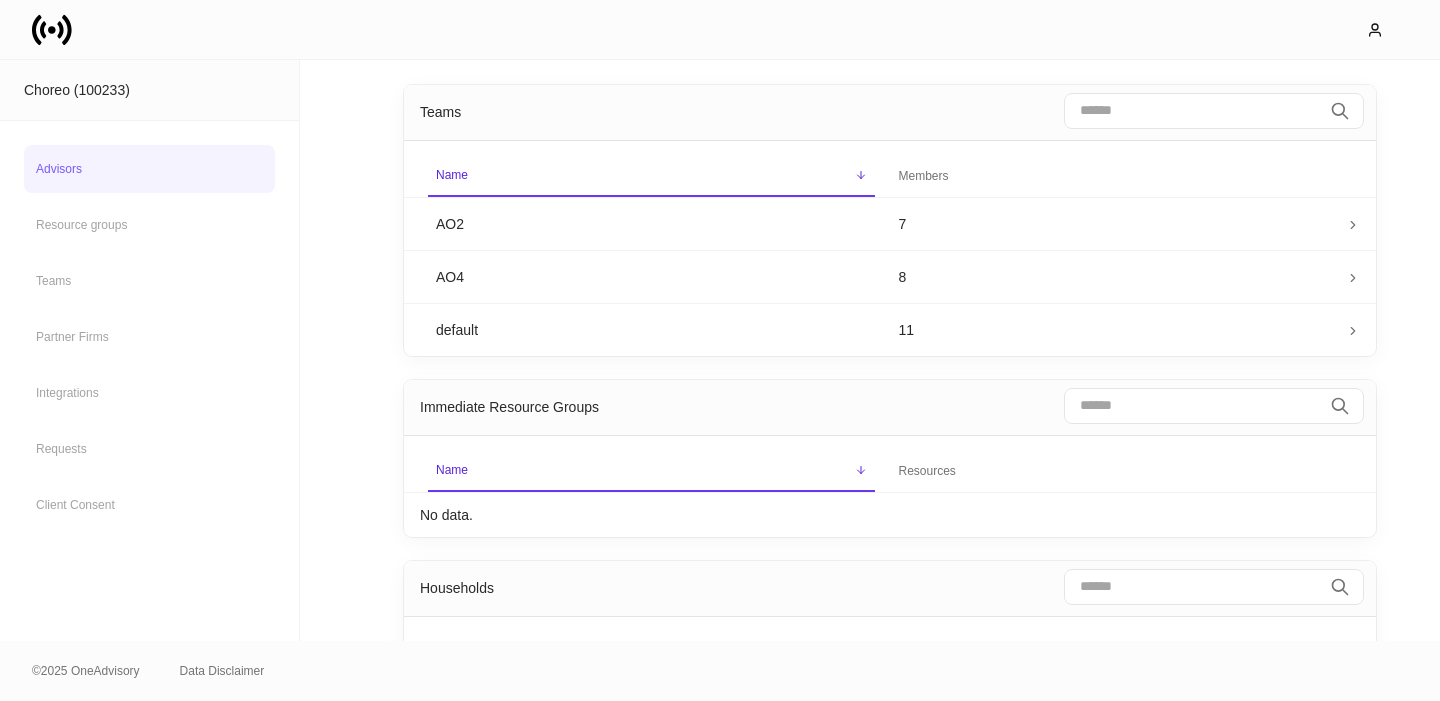 scroll, scrollTop: 0, scrollLeft: 0, axis: both 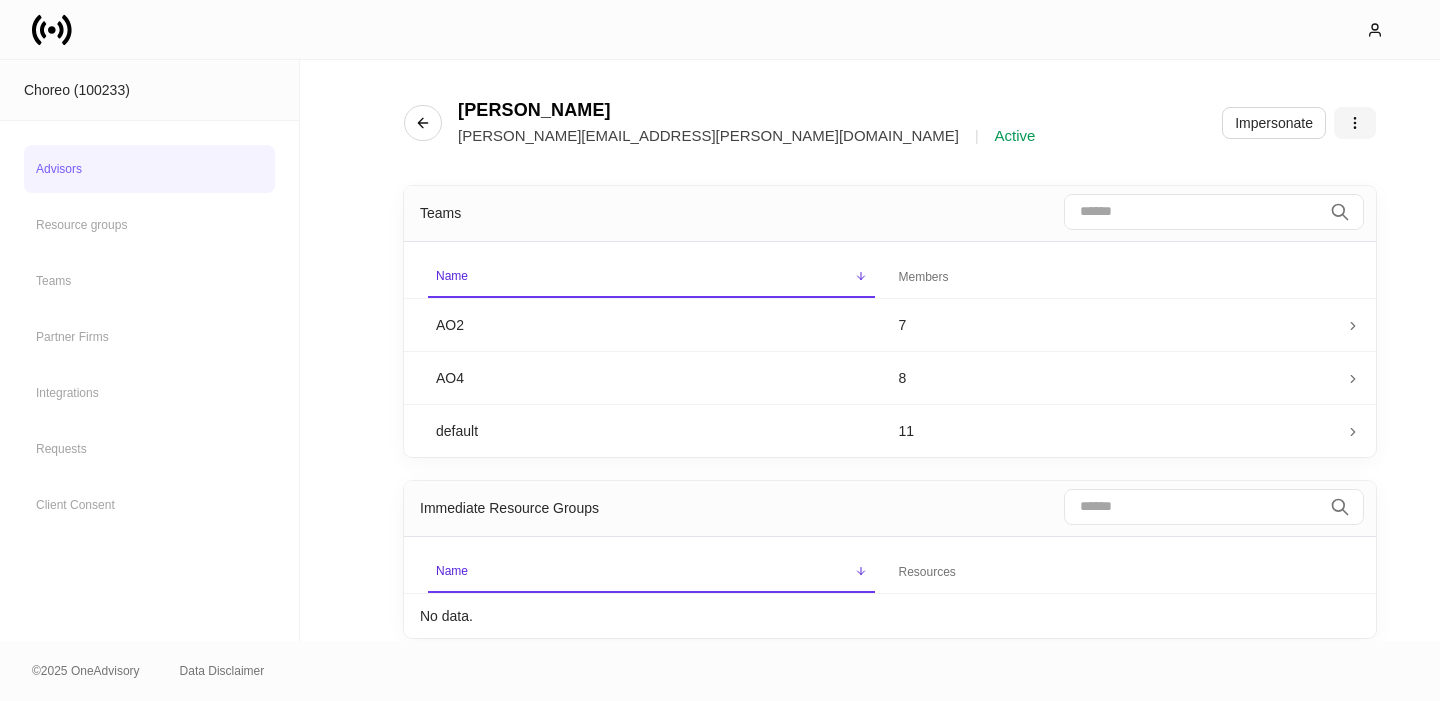click 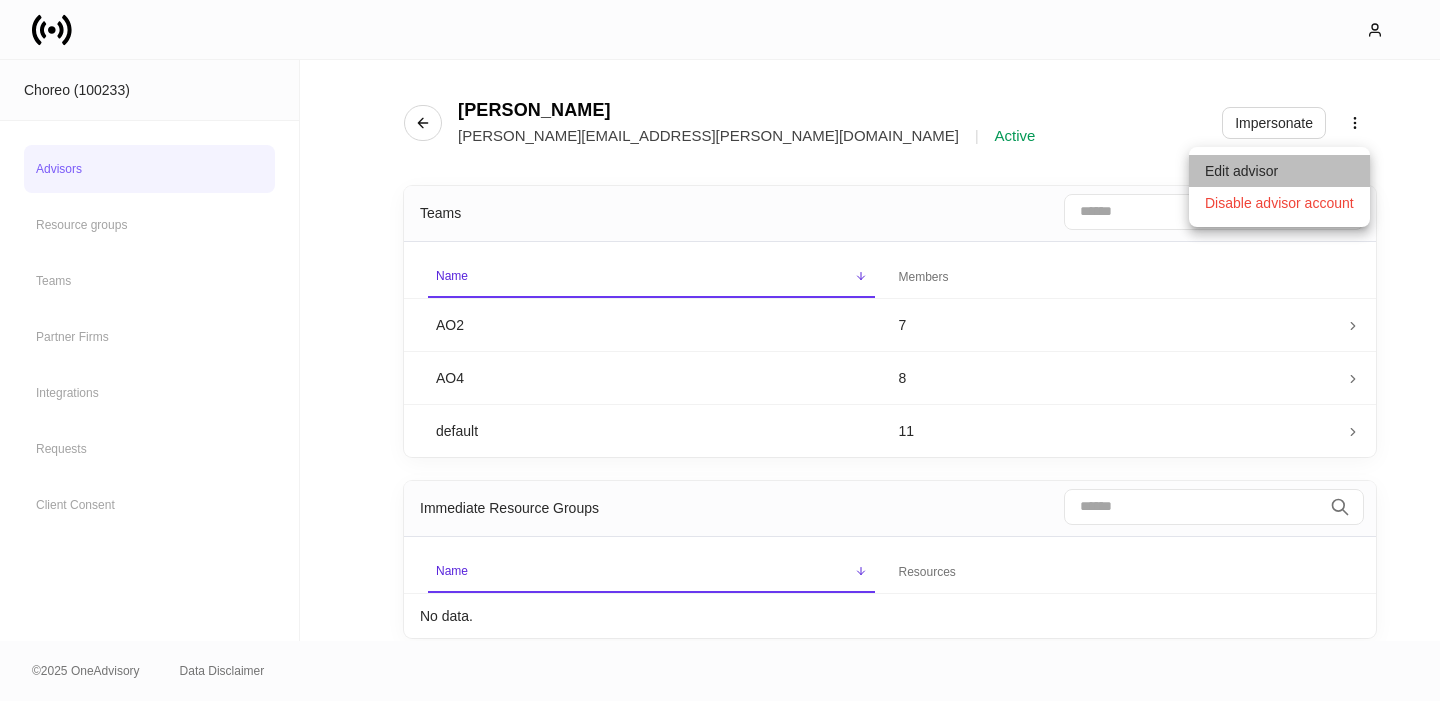 click on "Edit advisor" at bounding box center (1279, 171) 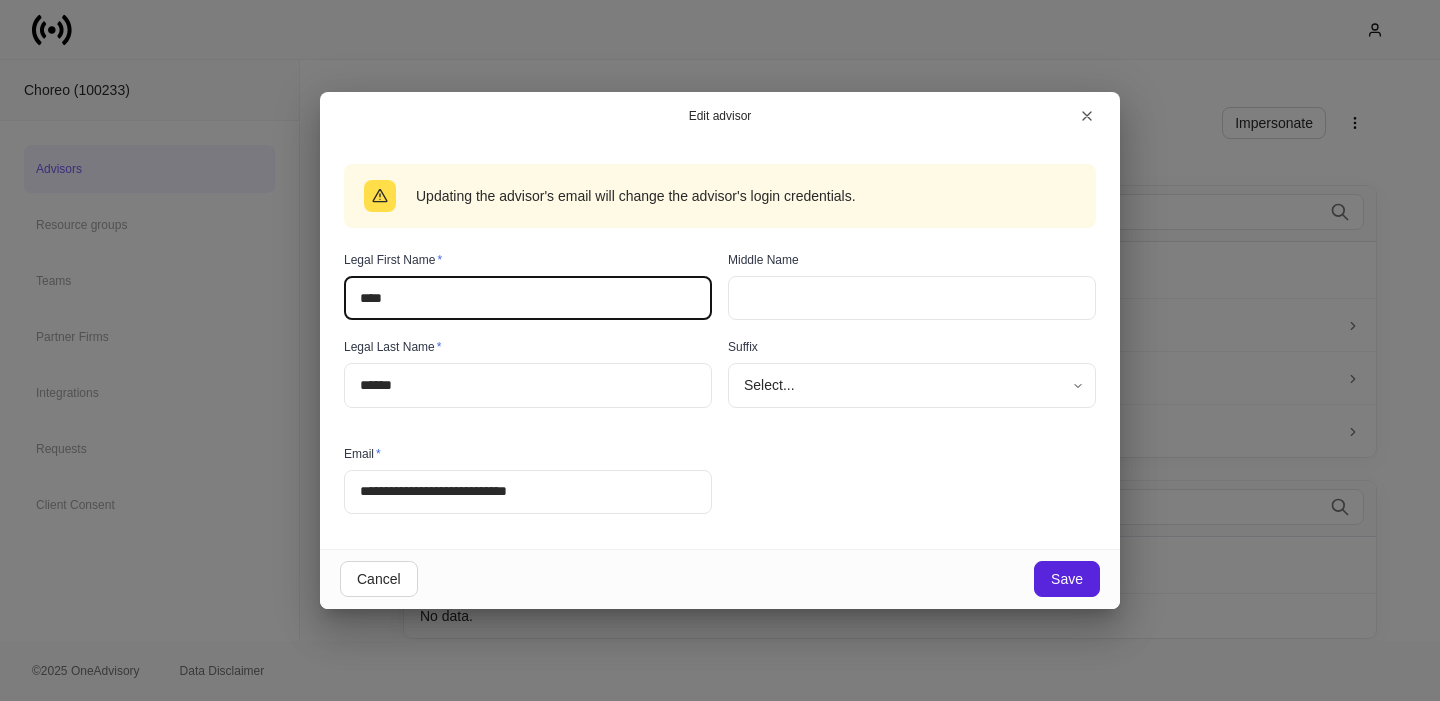 click on "****" at bounding box center (528, 298) 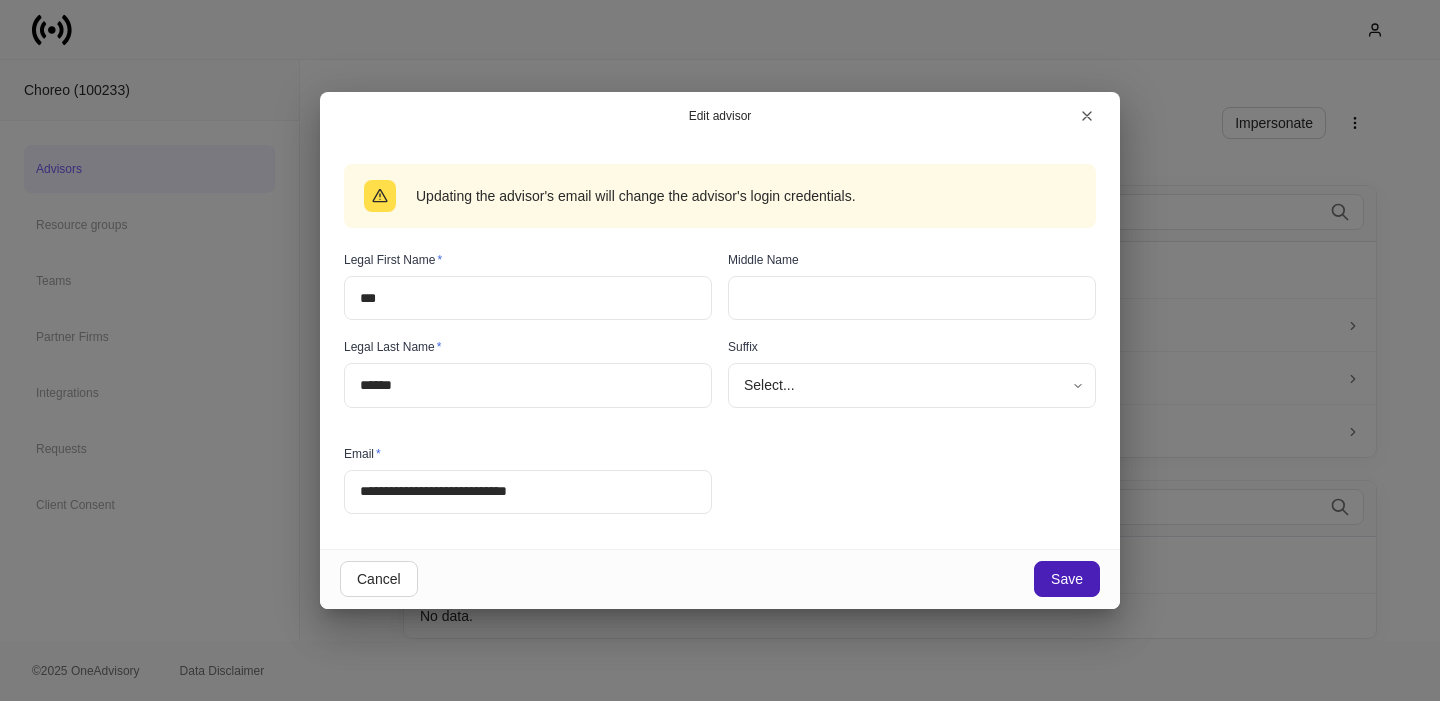 click on "Save" at bounding box center (1067, 579) 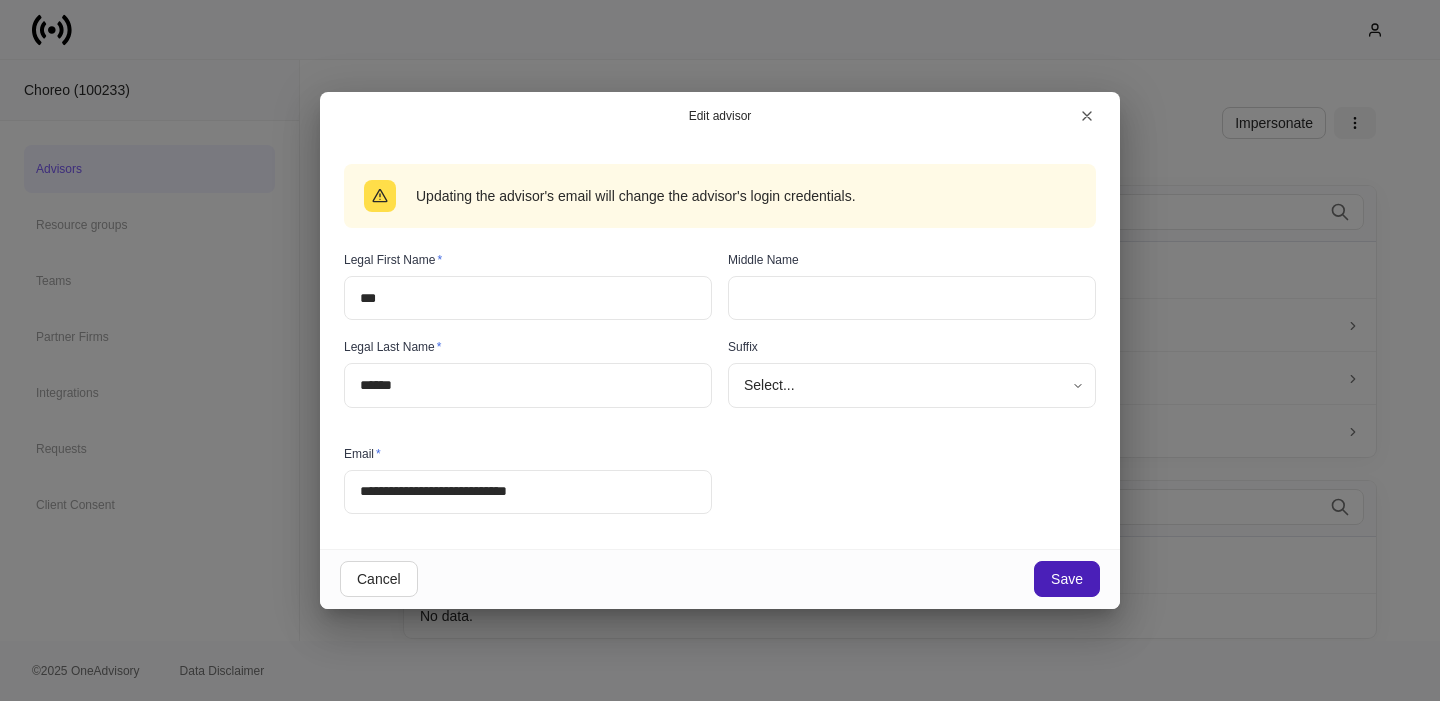 type on "****" 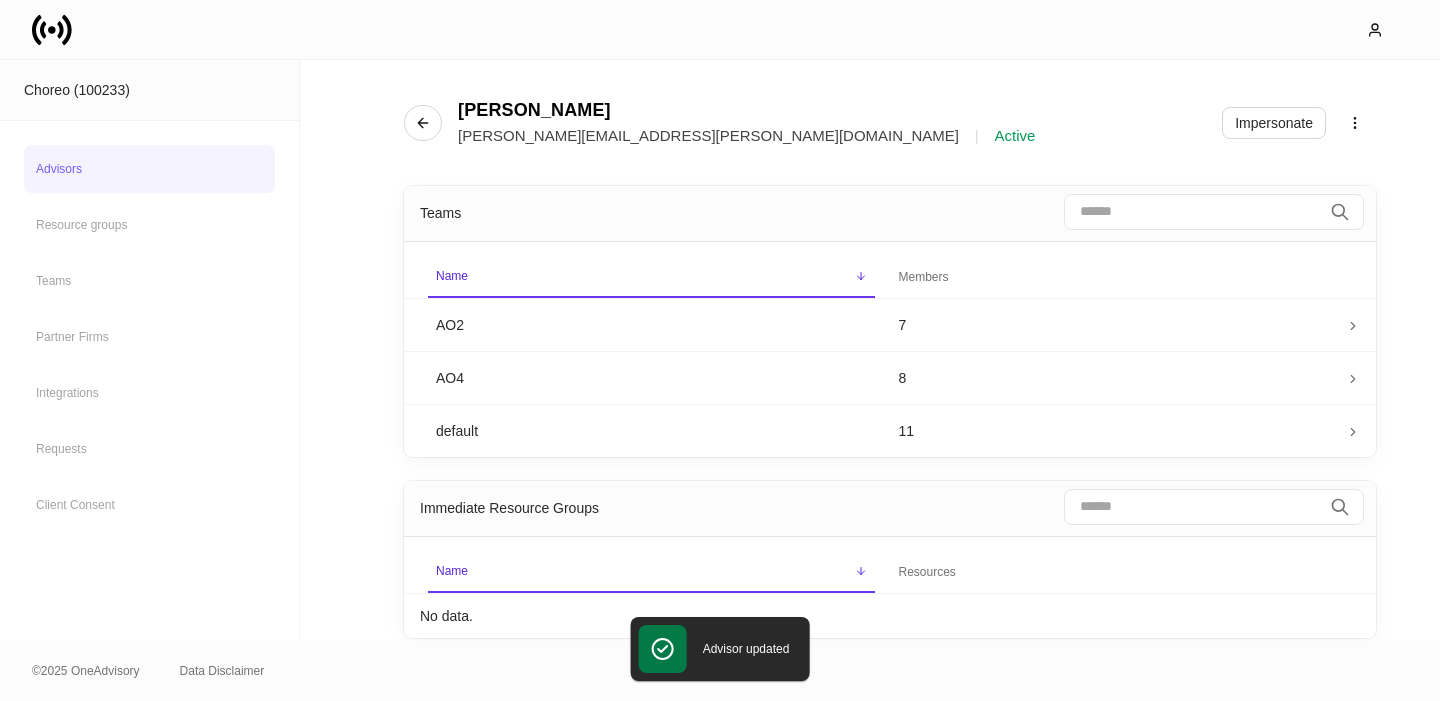 click 